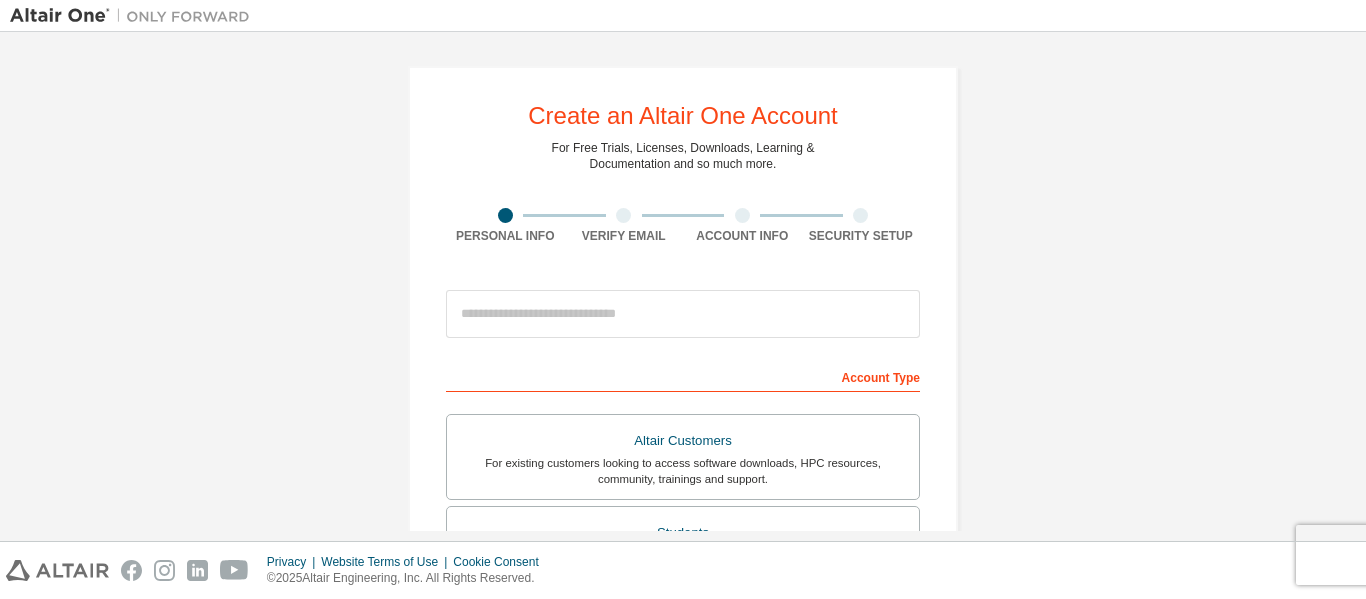 scroll, scrollTop: 0, scrollLeft: 0, axis: both 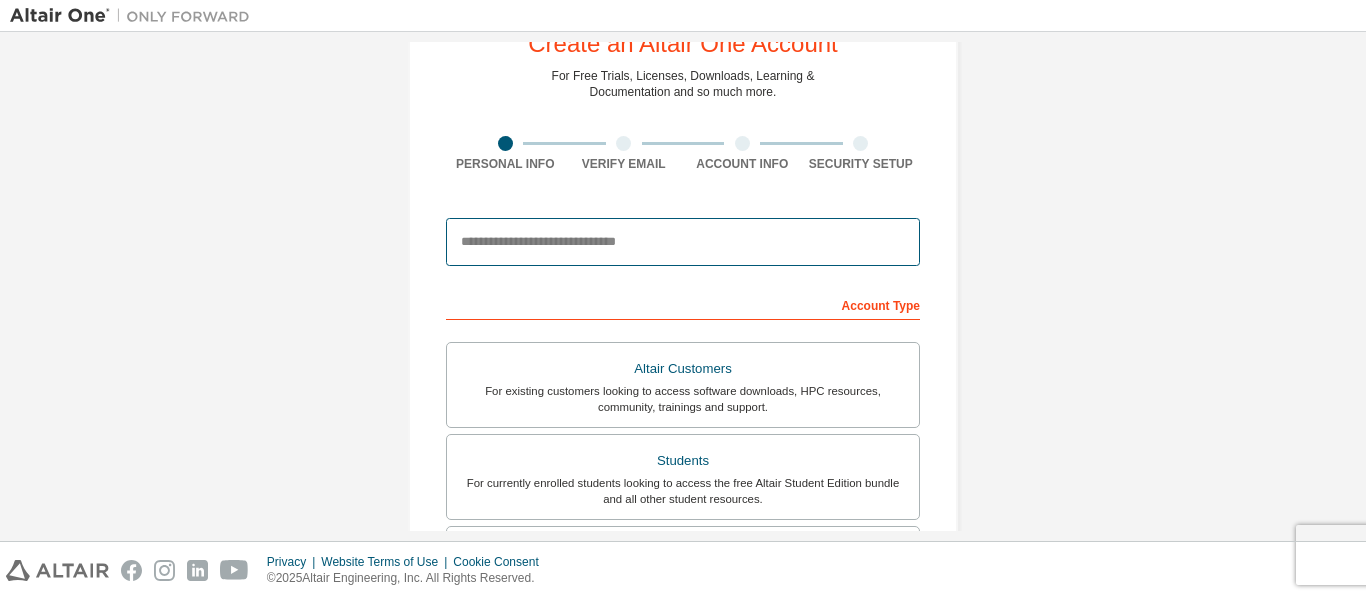 click at bounding box center (683, 242) 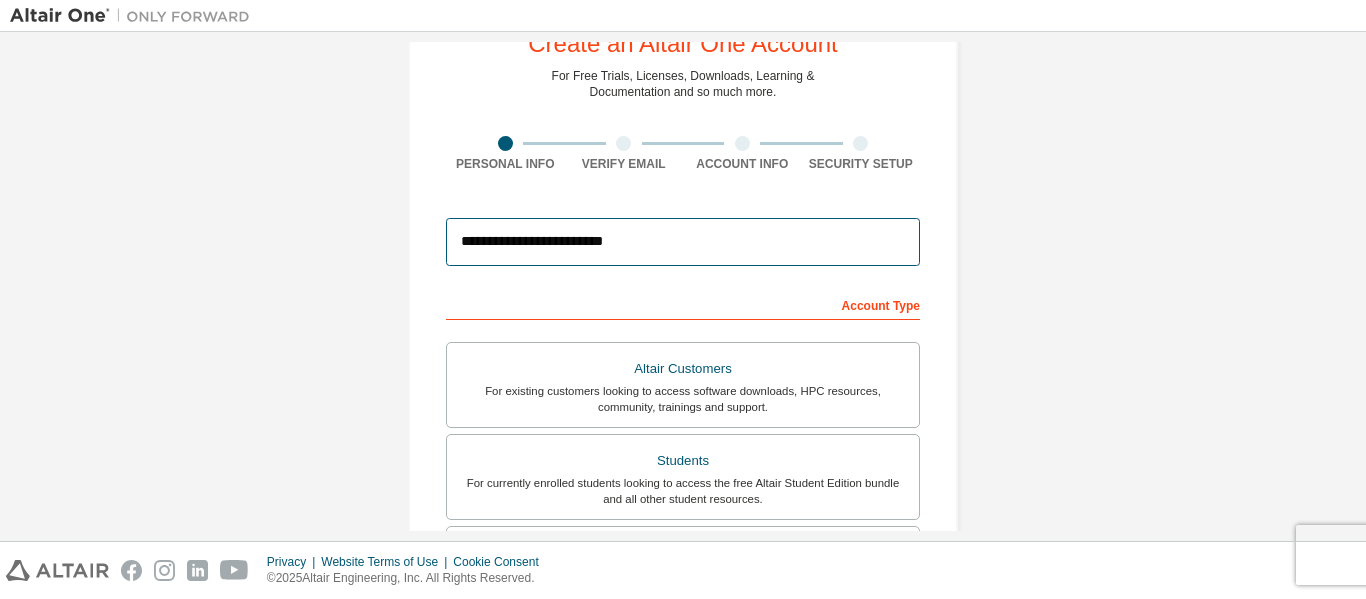 type on "**********" 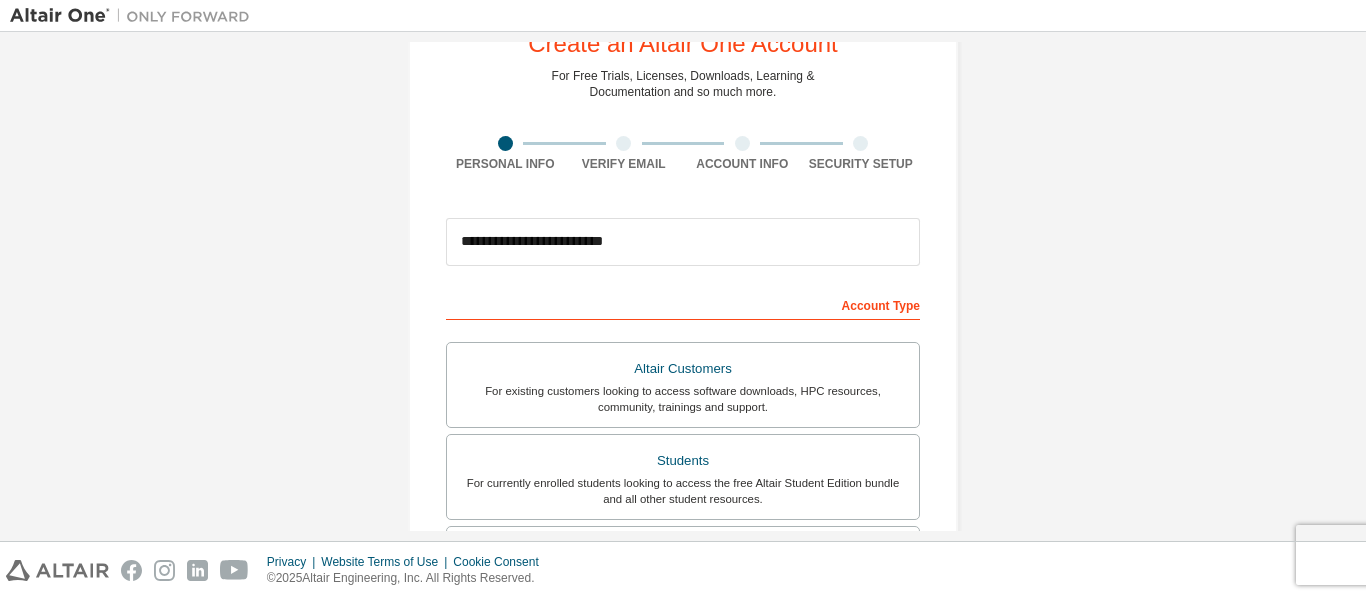 drag, startPoint x: 1361, startPoint y: 190, endPoint x: 1349, endPoint y: 188, distance: 12.165525 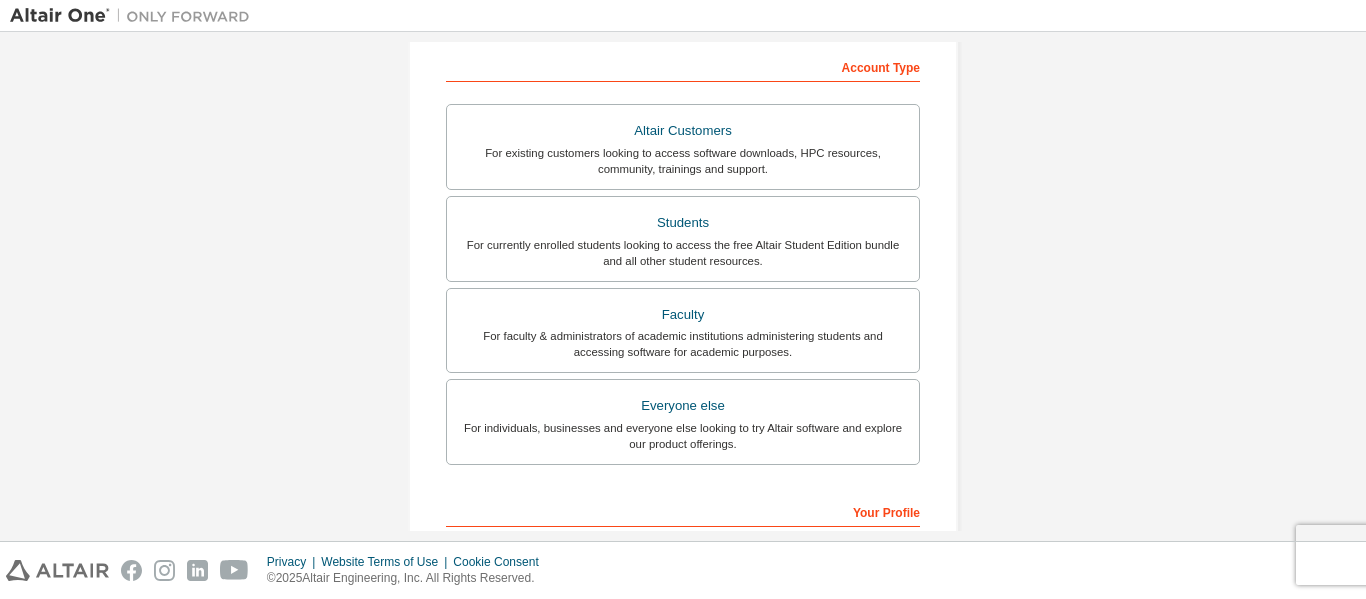 scroll, scrollTop: 316, scrollLeft: 0, axis: vertical 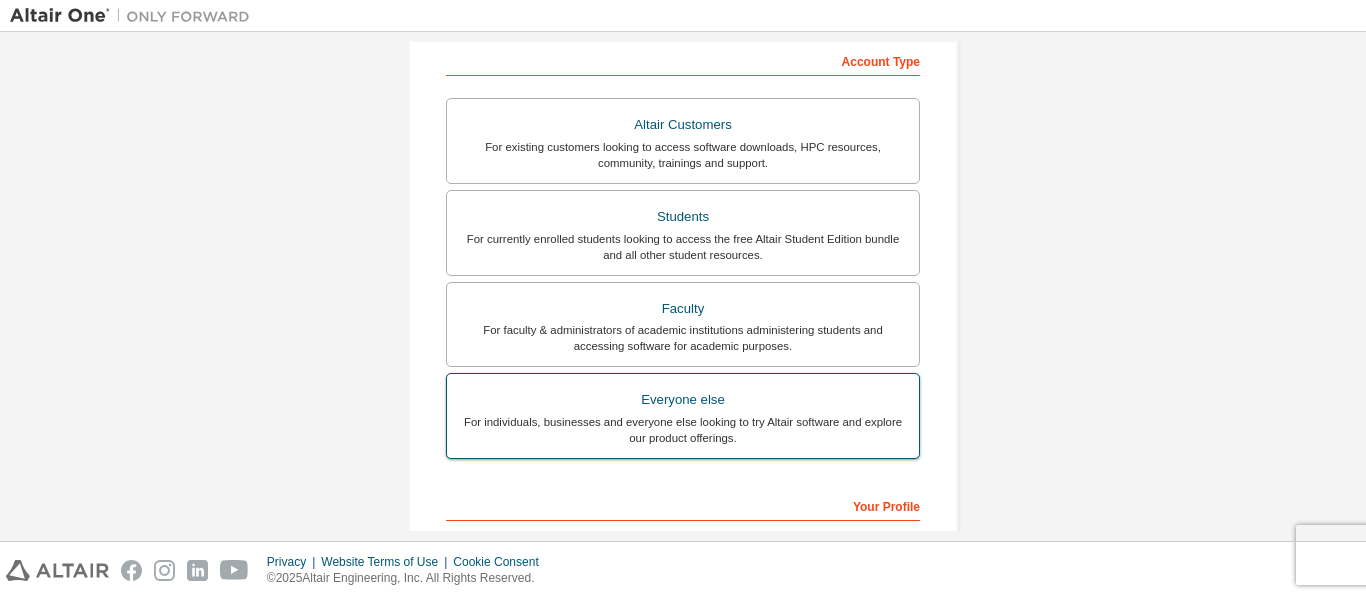 click on "Everyone else" at bounding box center [683, 400] 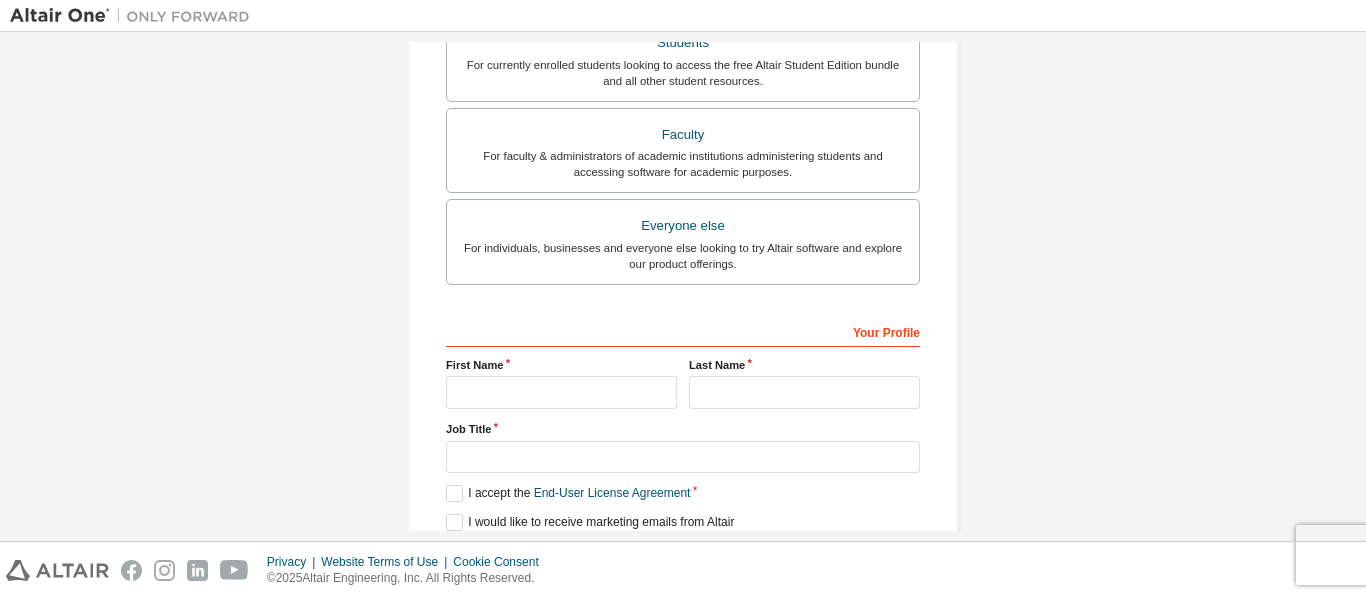 scroll, scrollTop: 570, scrollLeft: 0, axis: vertical 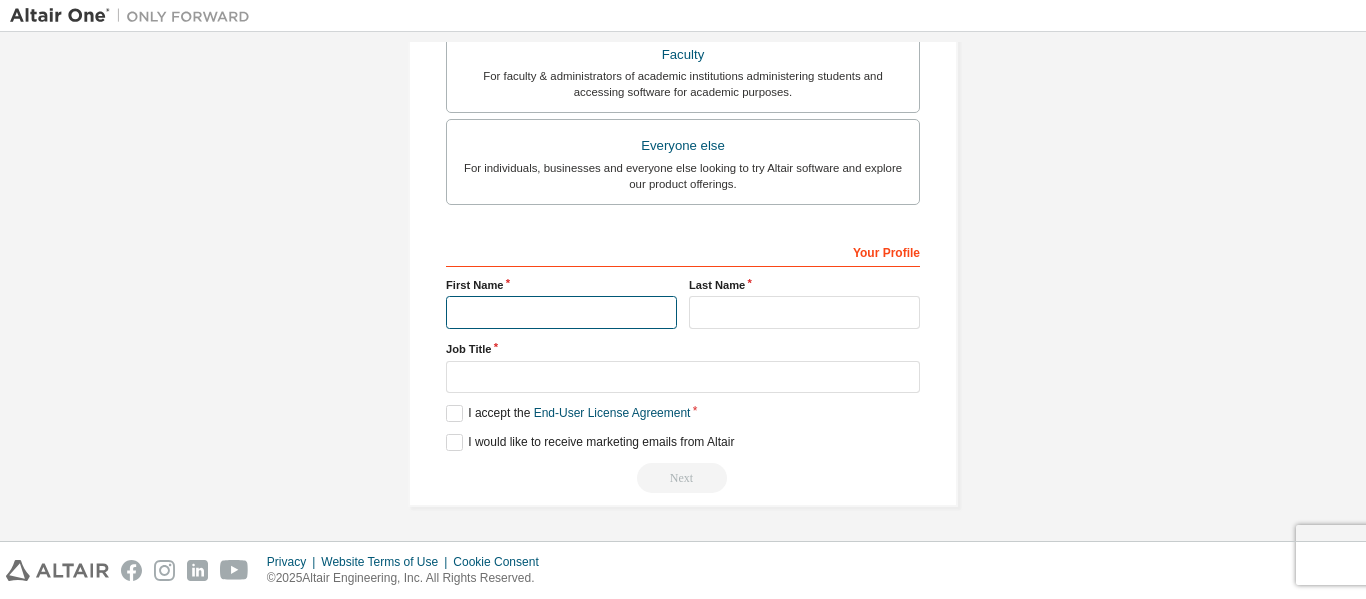 click at bounding box center [561, 312] 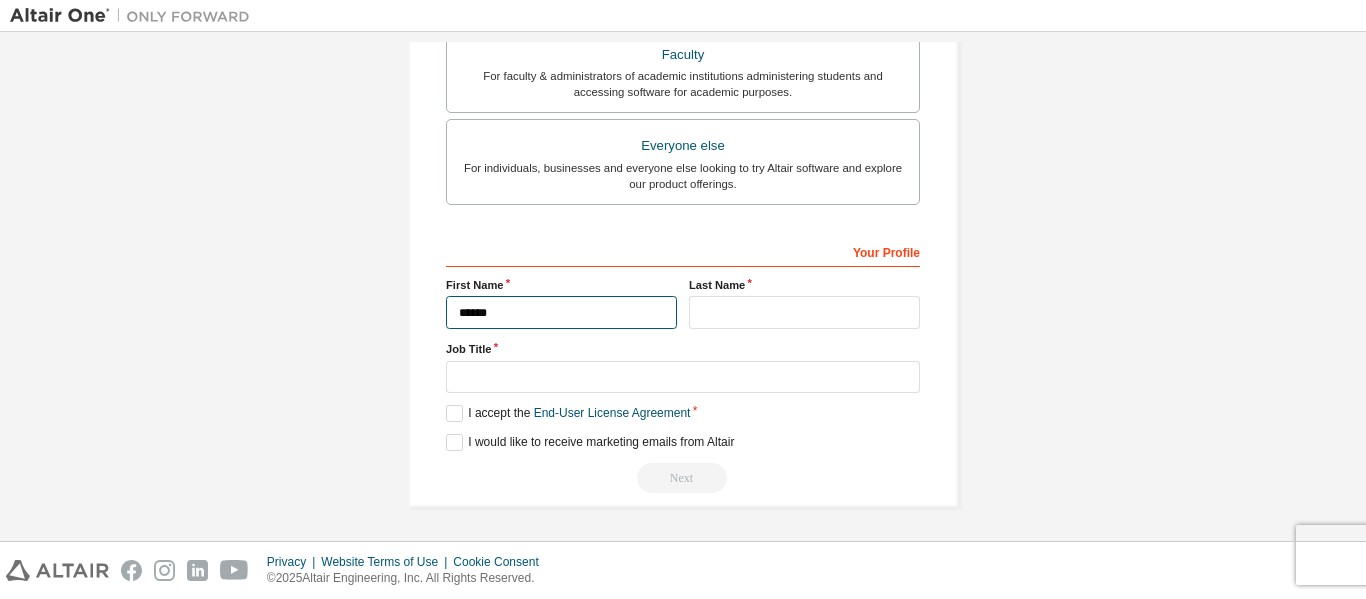 type on "******" 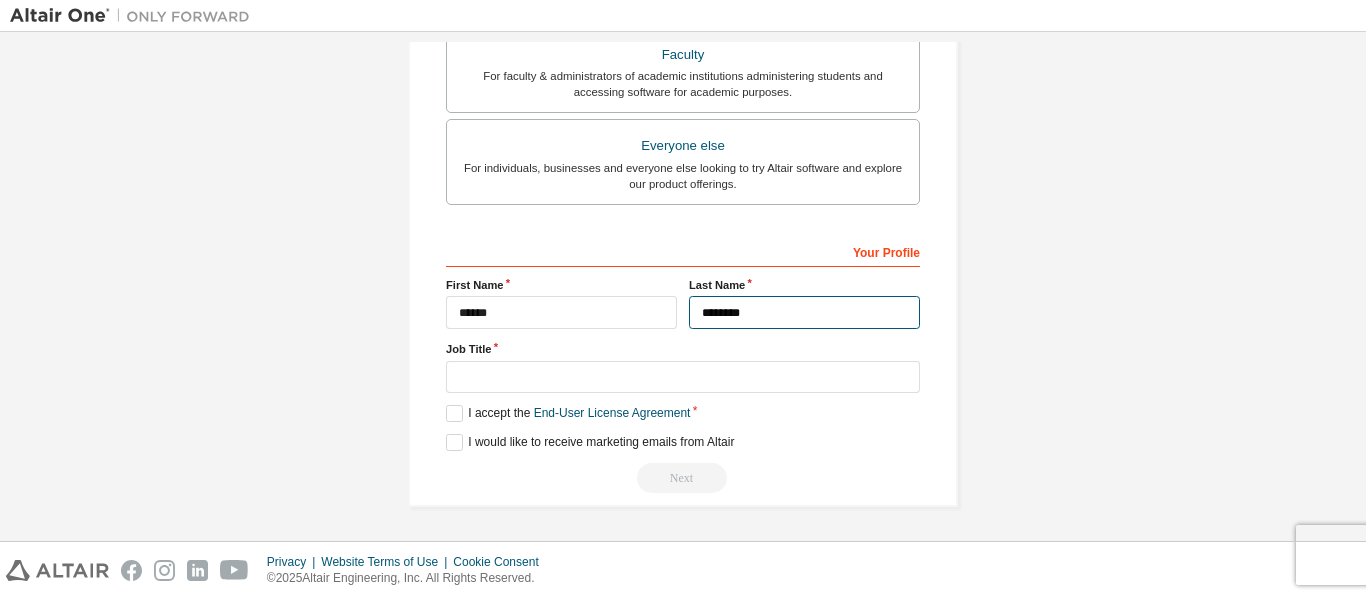 type on "********" 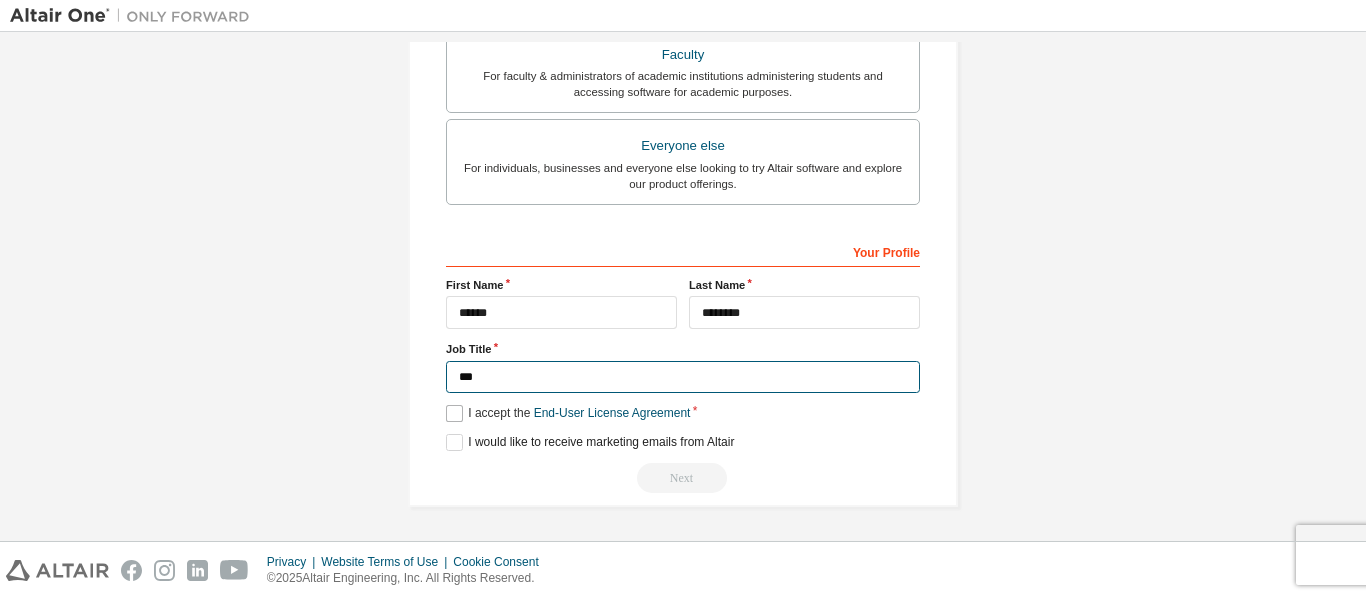type on "***" 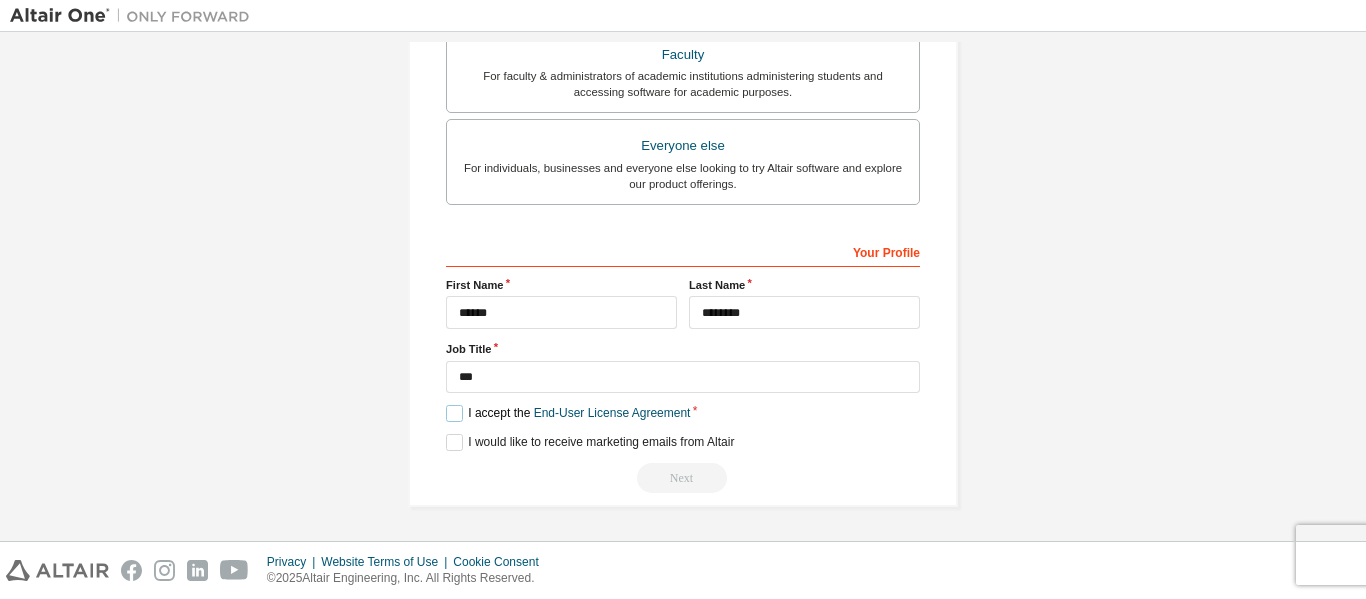 click on "I accept the    End-User License Agreement" at bounding box center (568, 413) 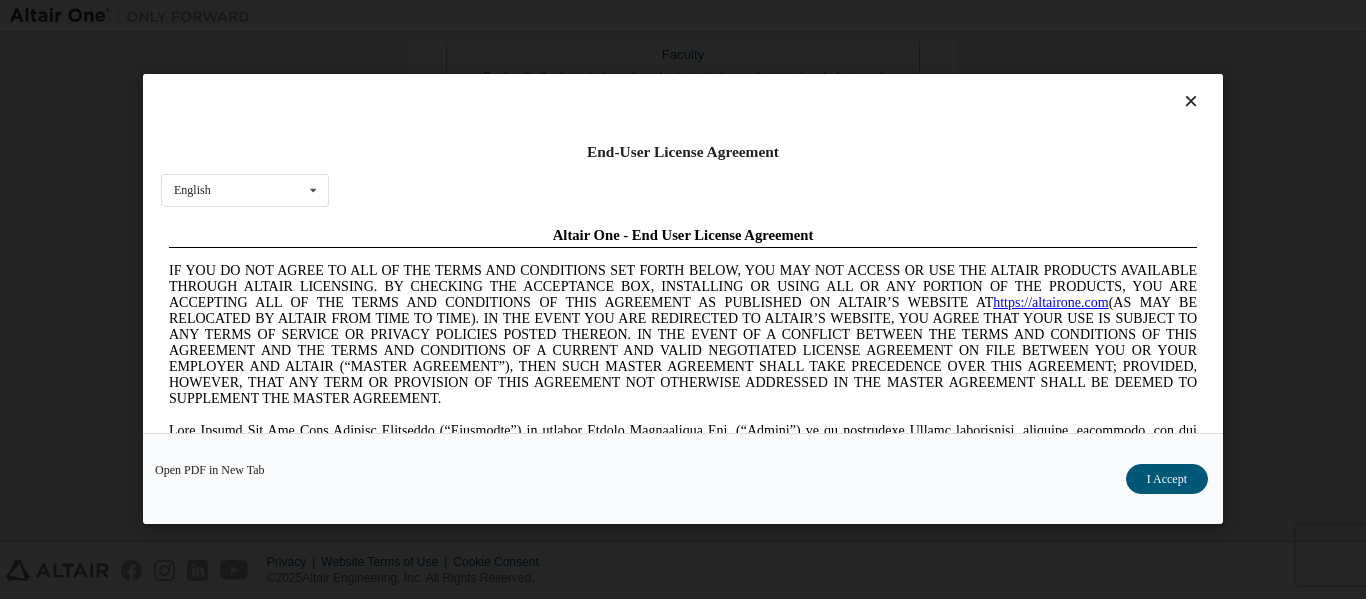 scroll, scrollTop: 0, scrollLeft: 0, axis: both 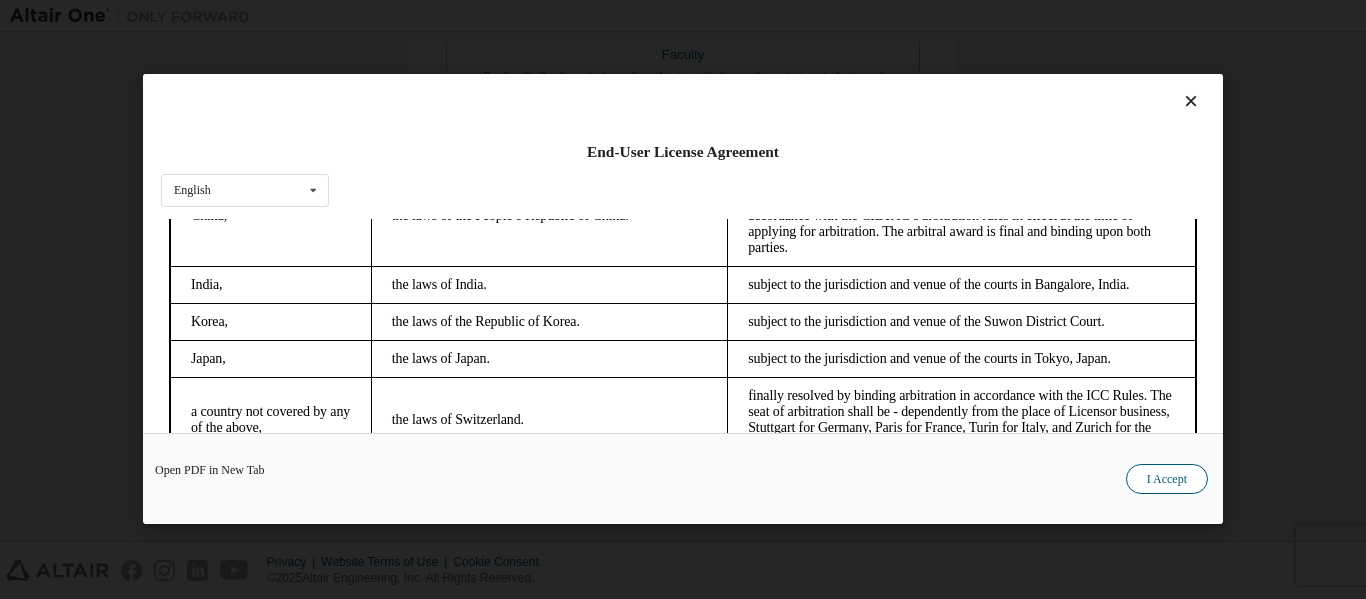 click on "I Accept" at bounding box center [1167, 480] 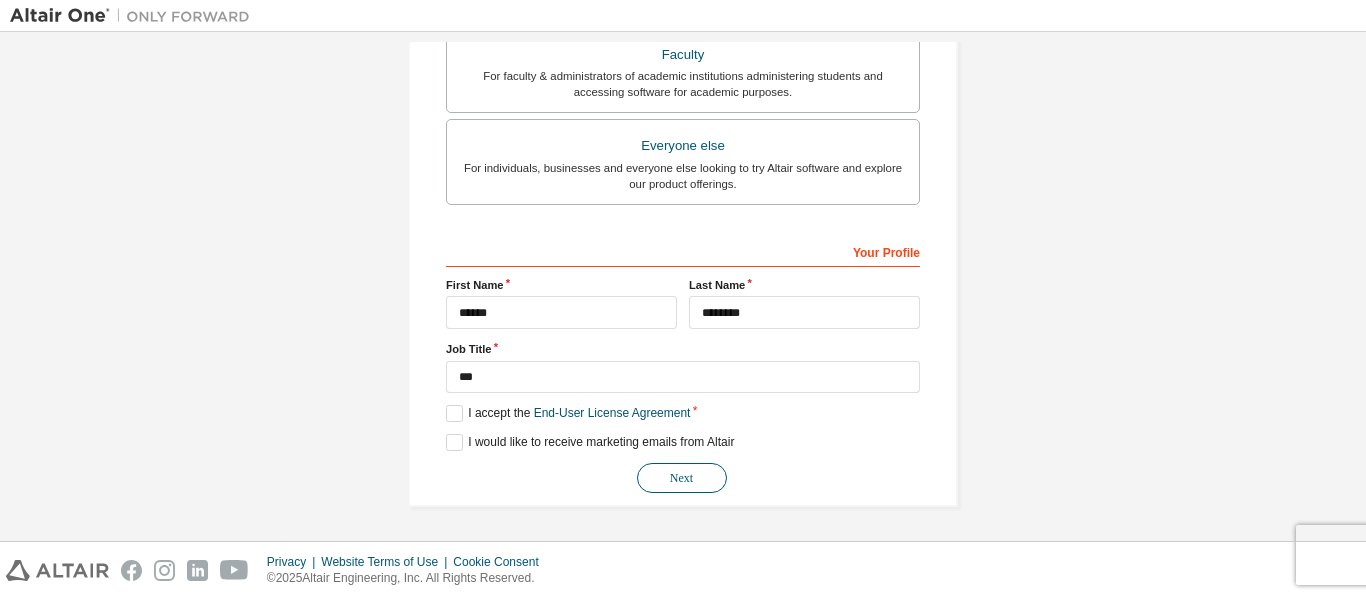click on "Next" at bounding box center [682, 478] 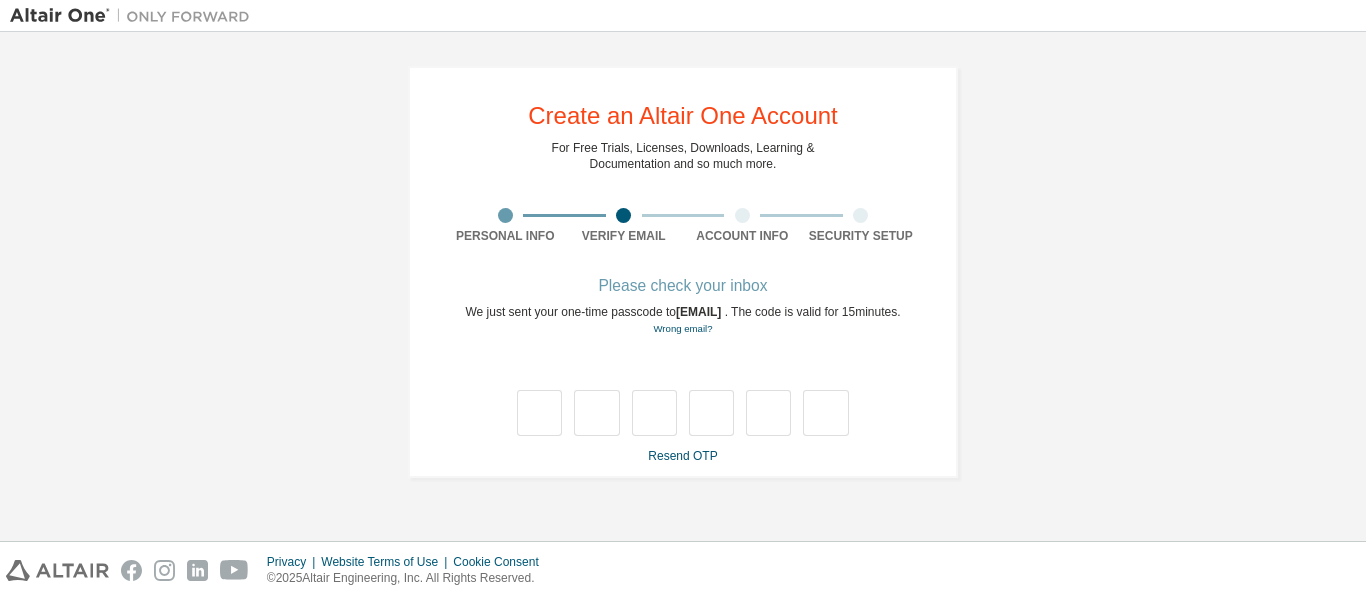 scroll, scrollTop: 0, scrollLeft: 0, axis: both 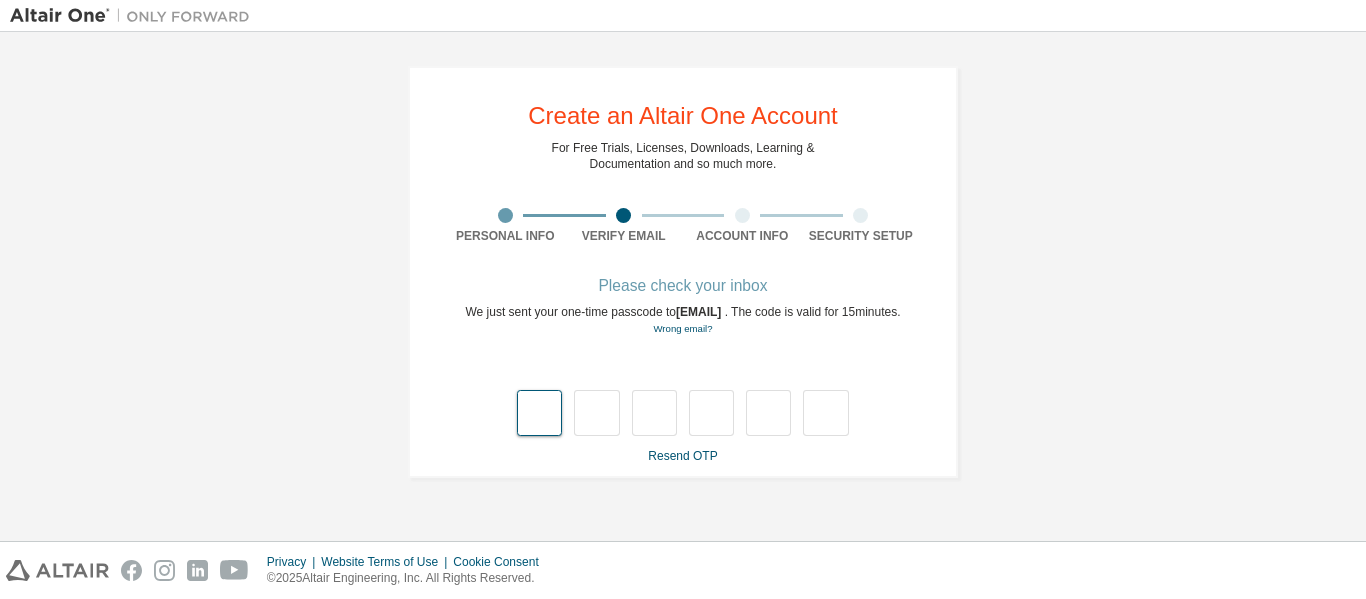 type on "*" 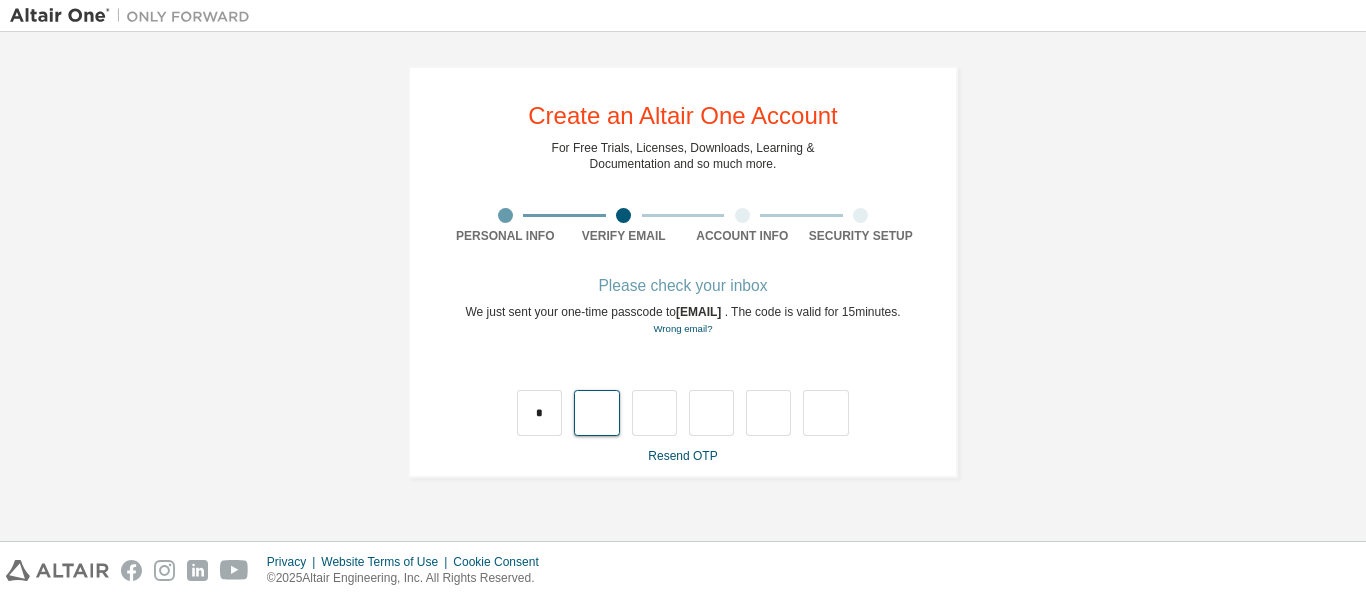 type on "*" 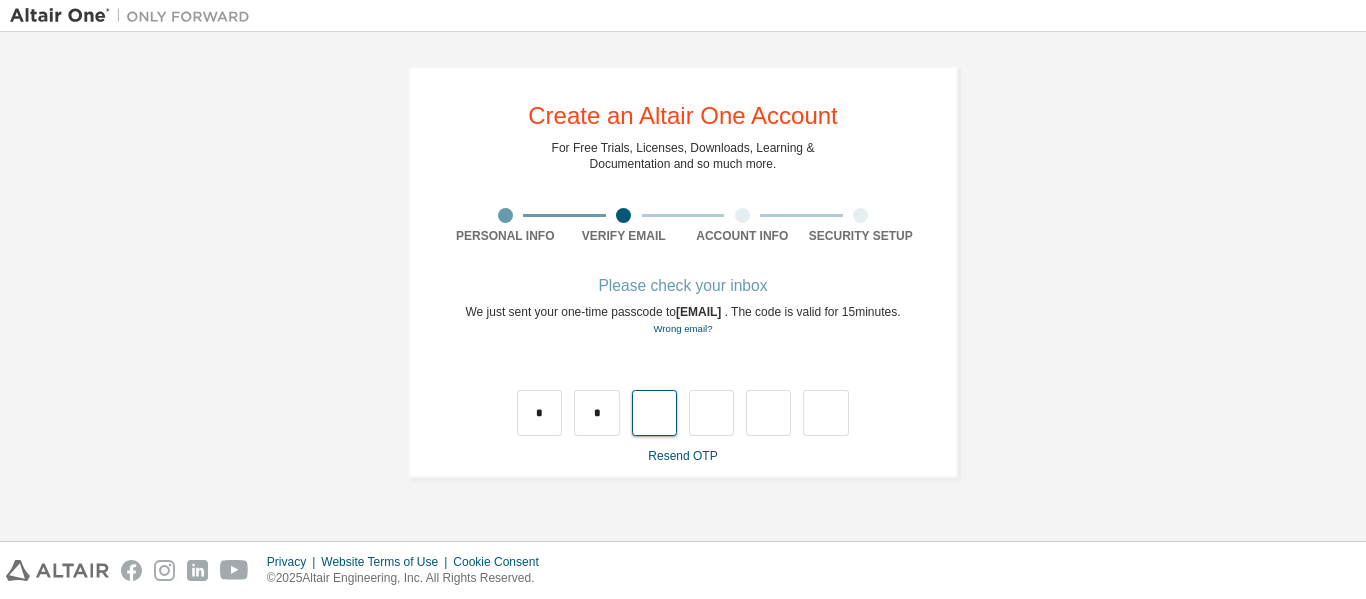 type on "*" 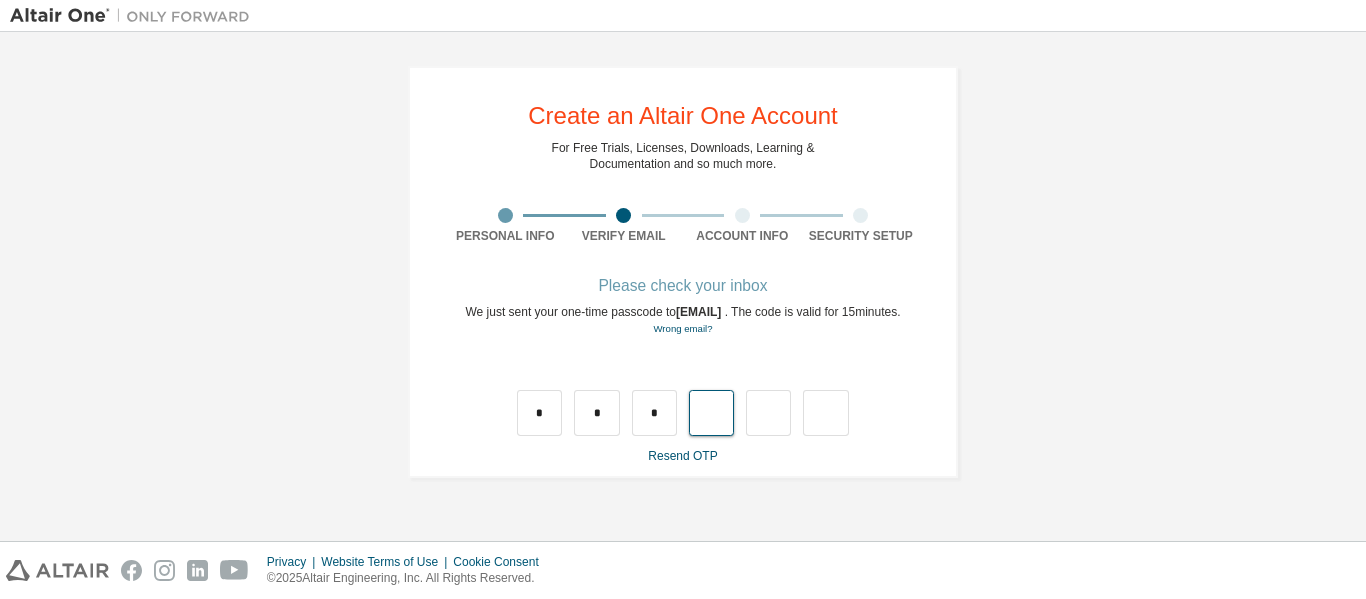 type on "*" 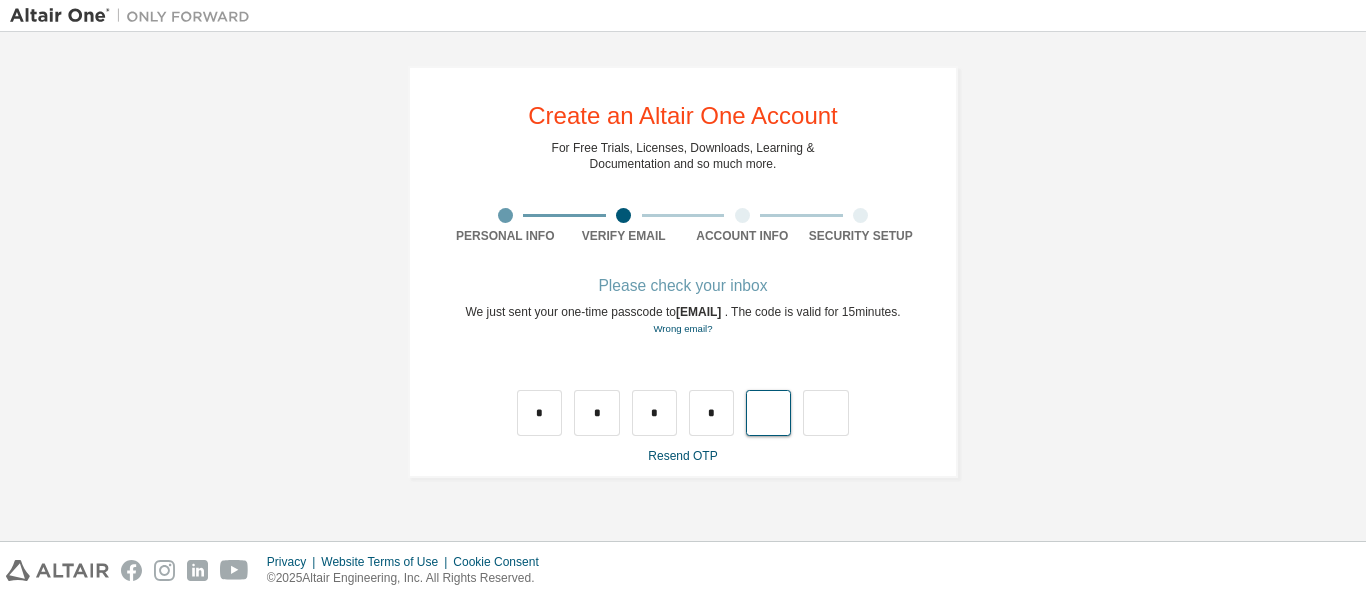 type on "*" 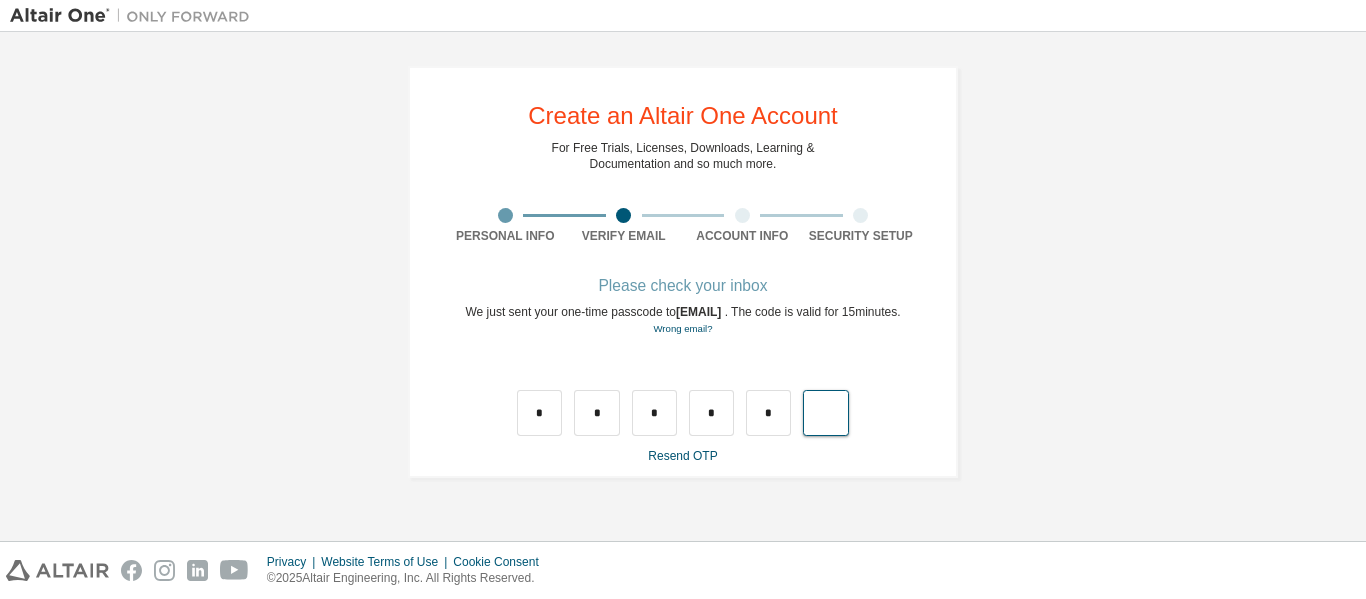type on "*" 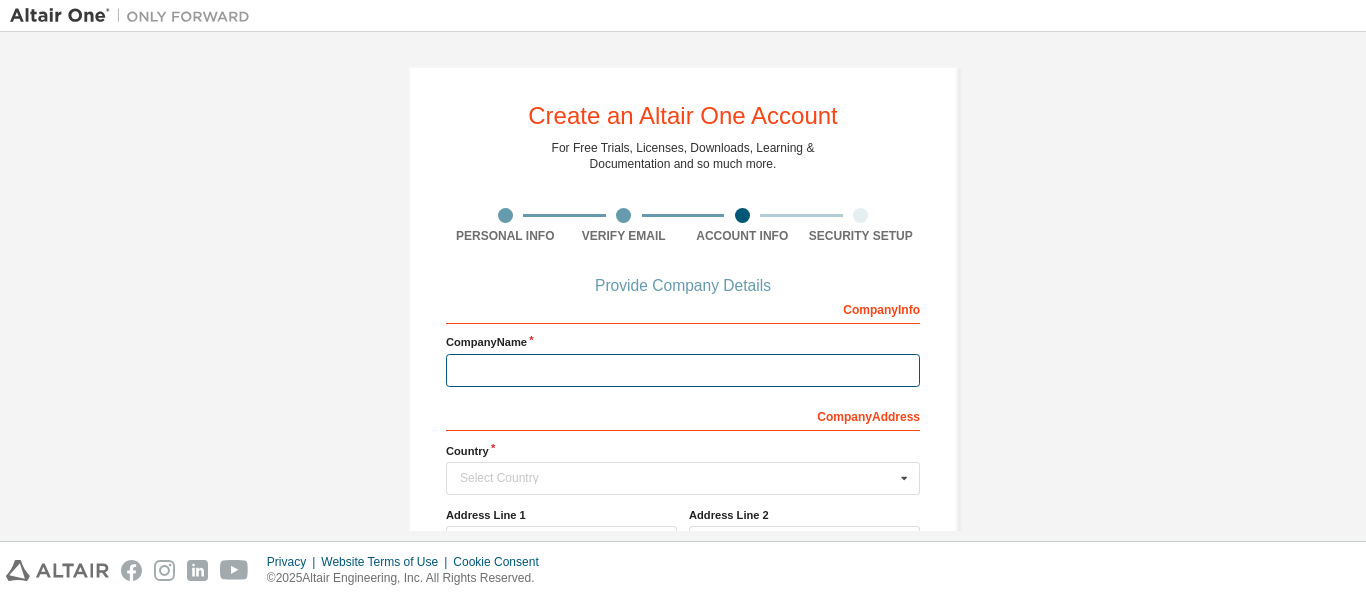 click at bounding box center (683, 370) 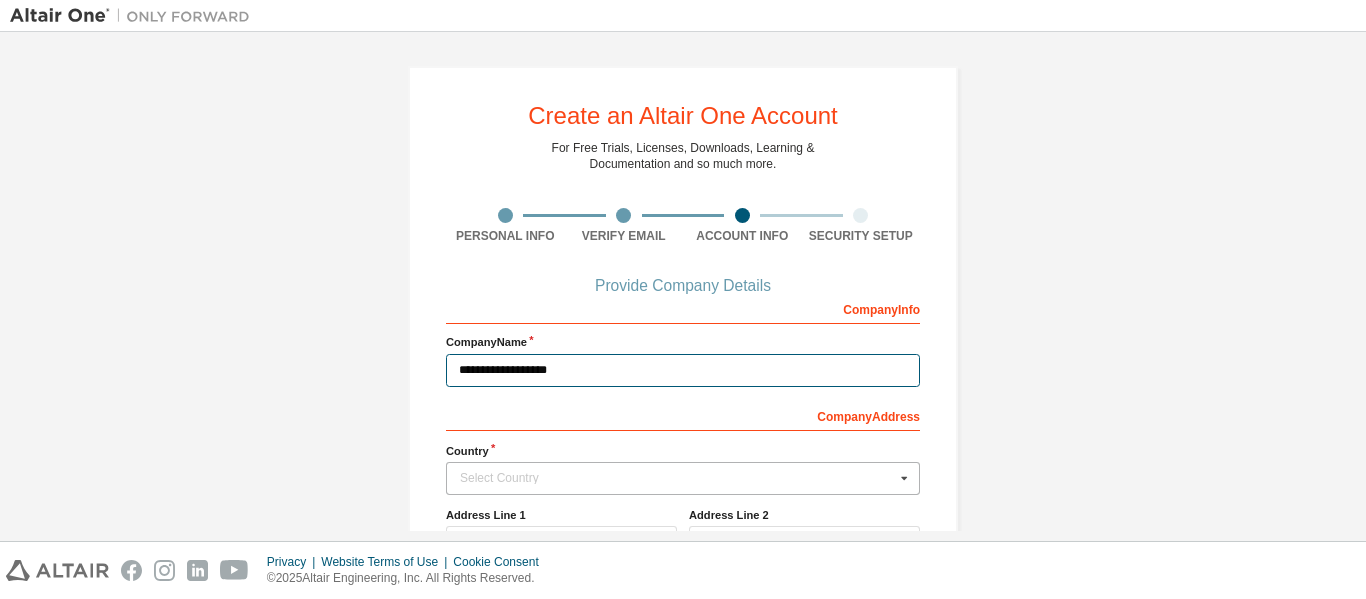 type on "**********" 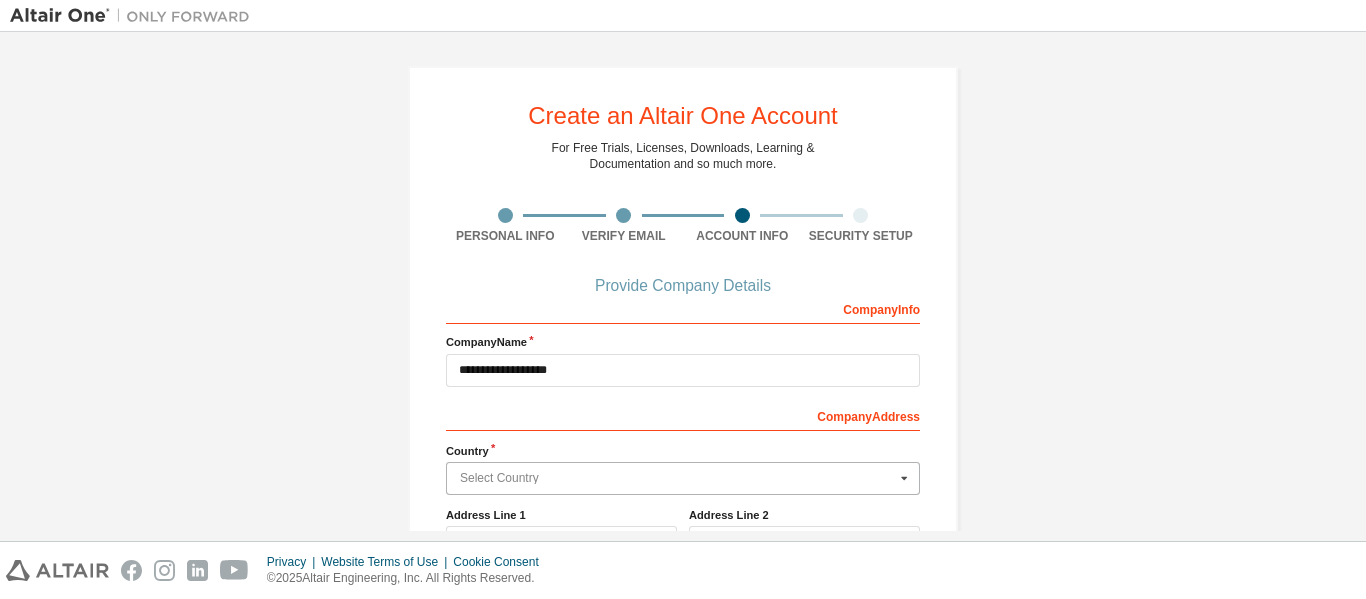 click at bounding box center (684, 478) 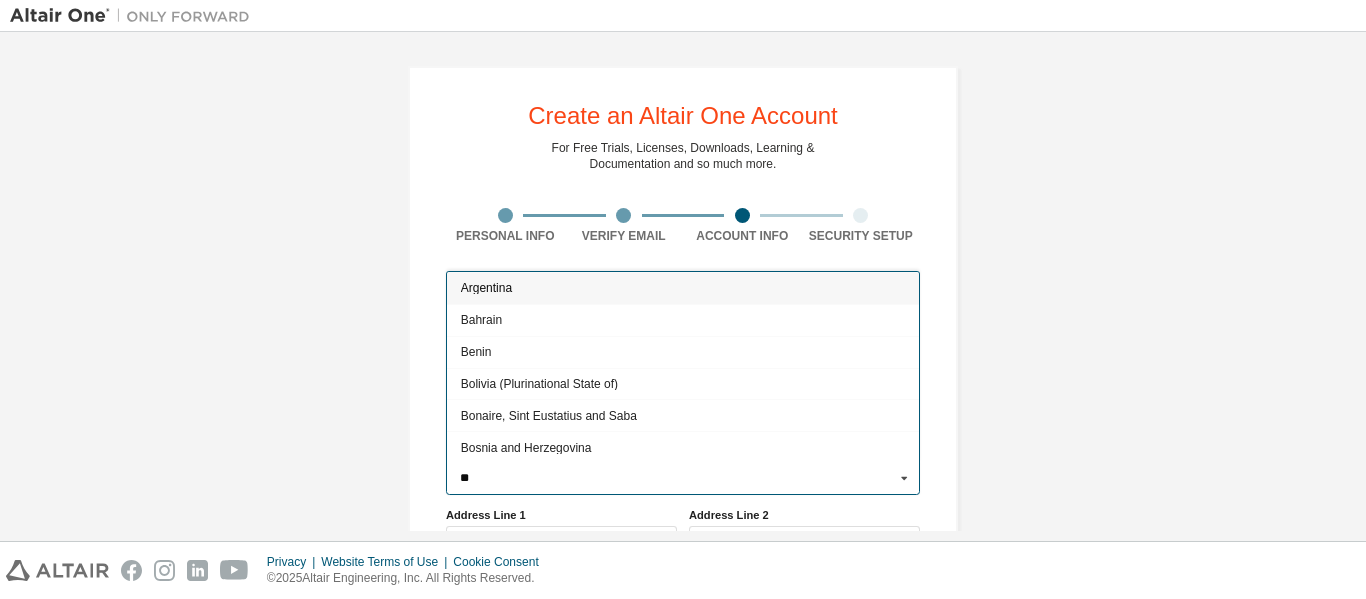 type on "***" 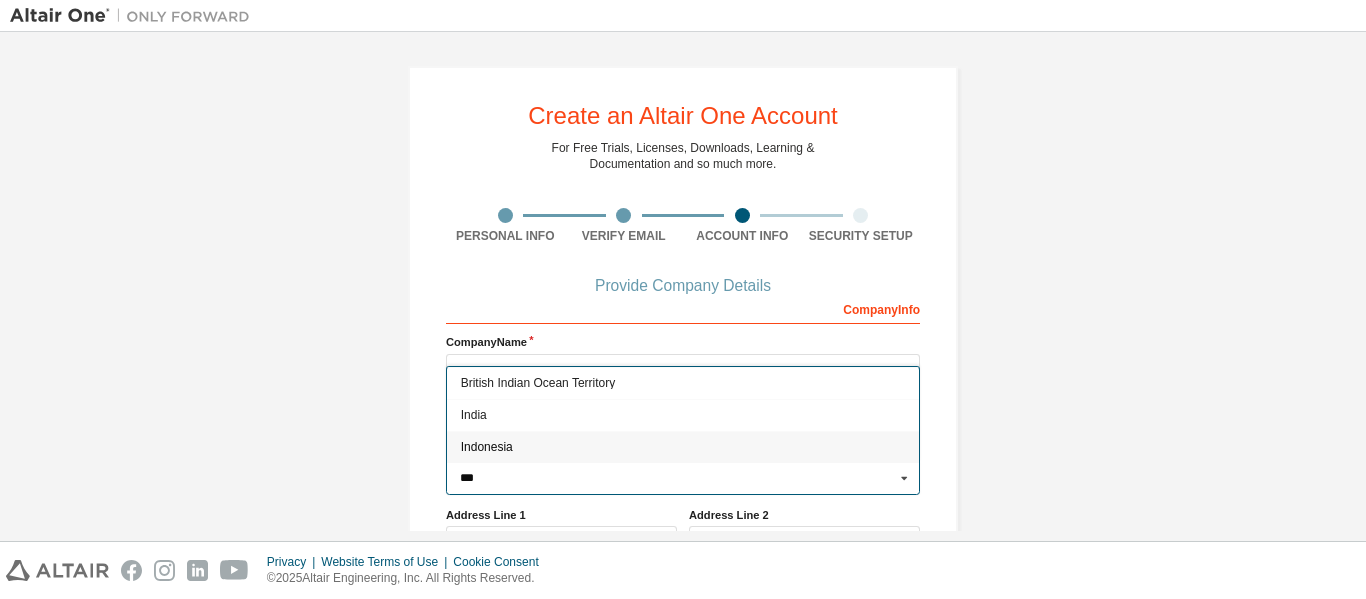 type on "***" 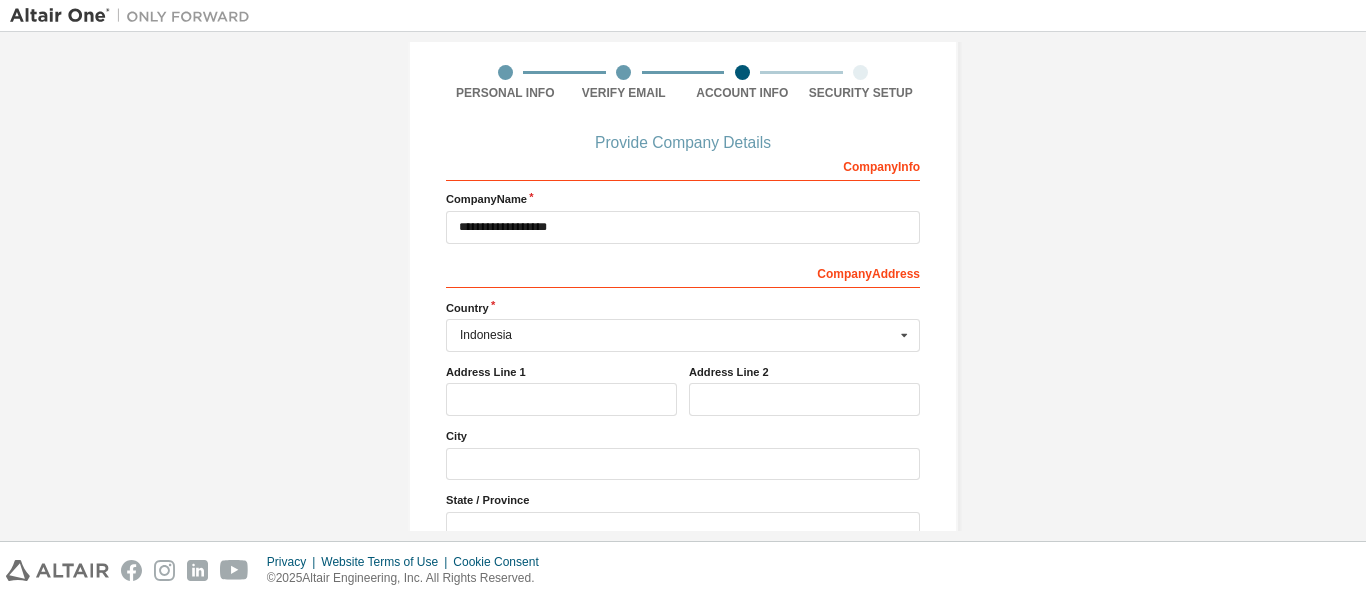scroll, scrollTop: 153, scrollLeft: 0, axis: vertical 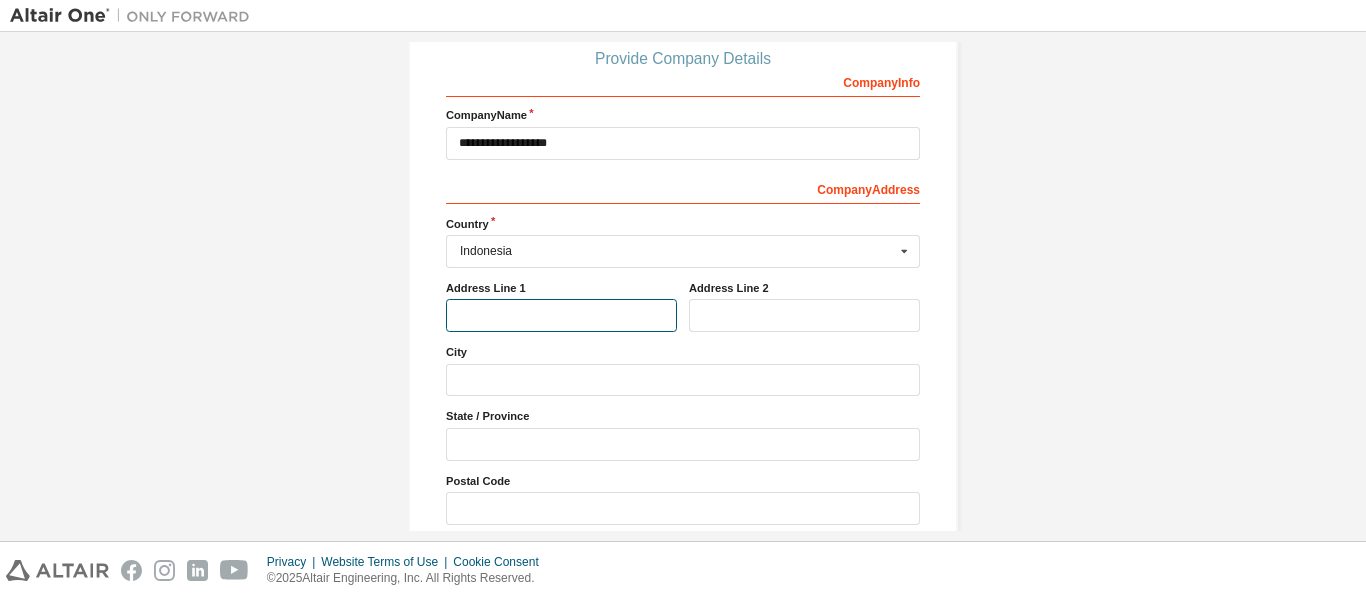 click at bounding box center [561, 315] 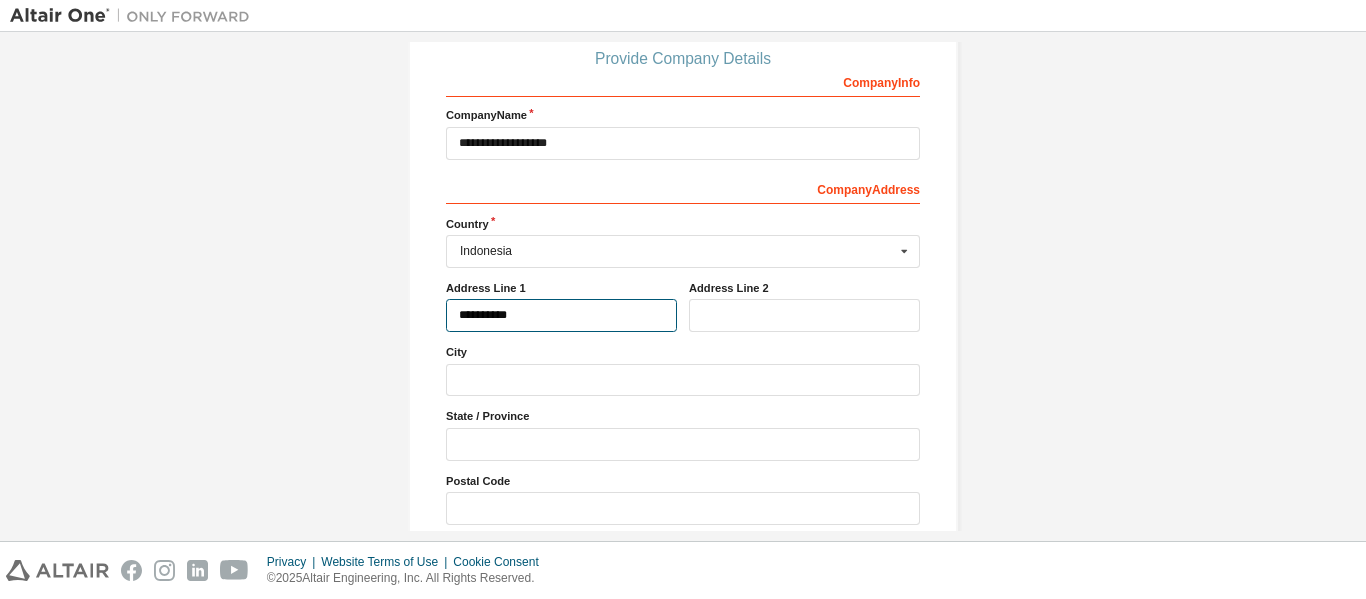 type on "**********" 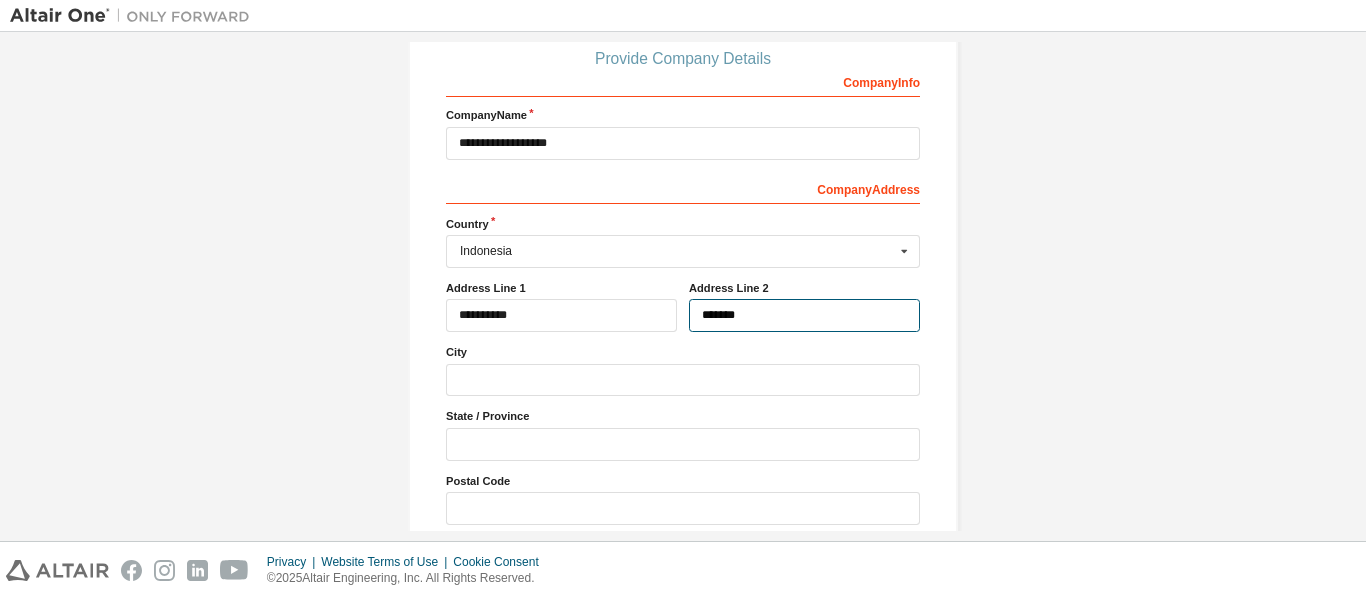 type on "*******" 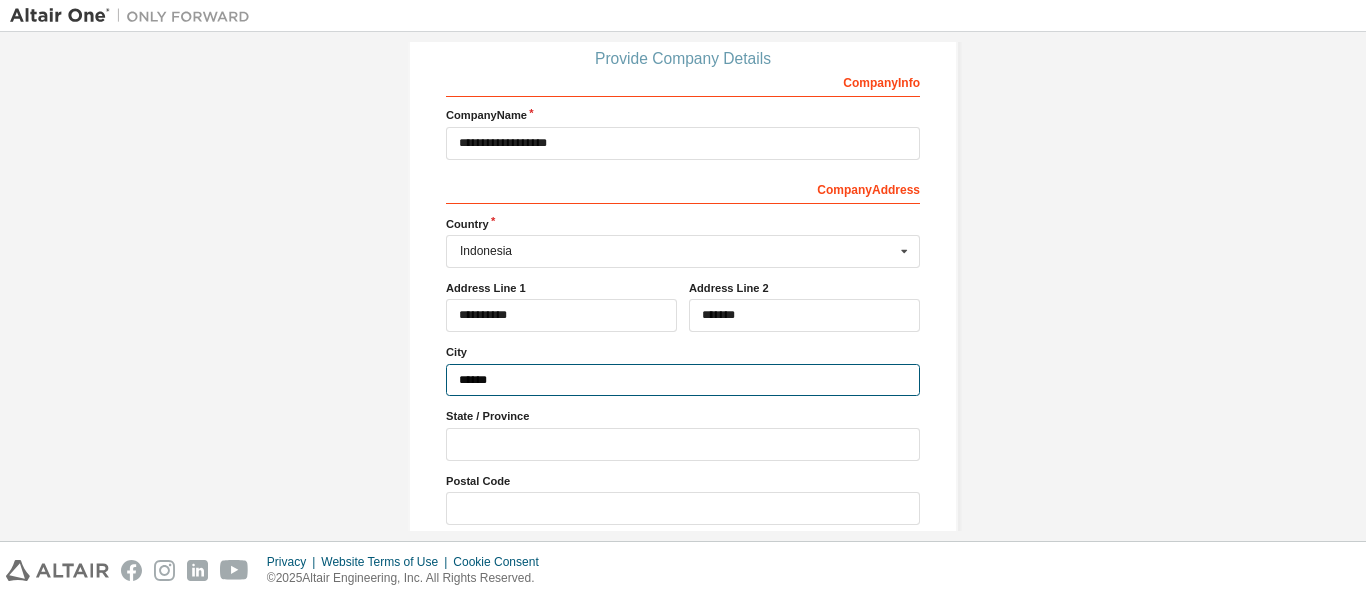 type on "******" 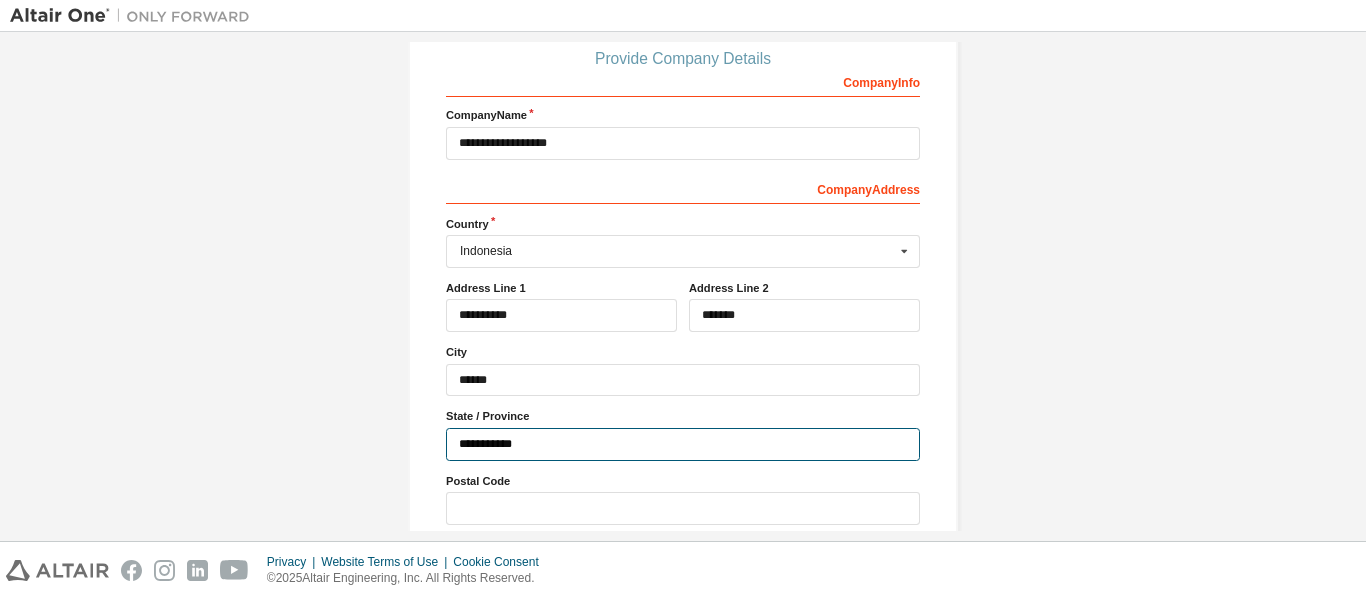 type on "**********" 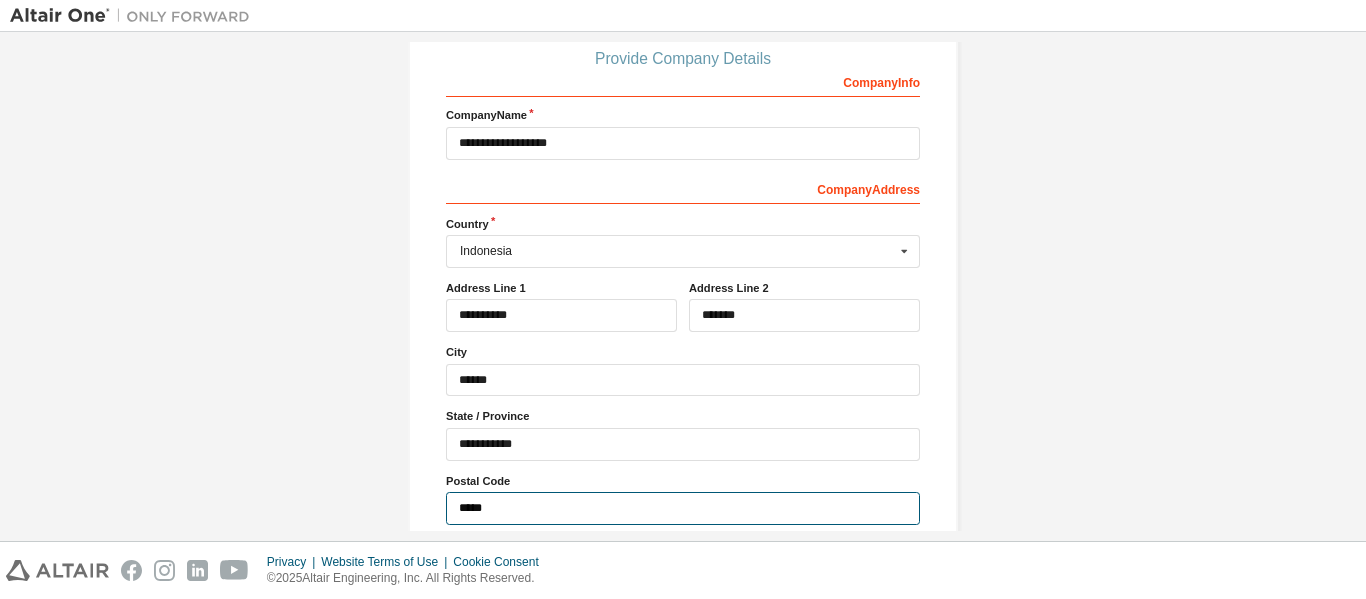 type on "*****" 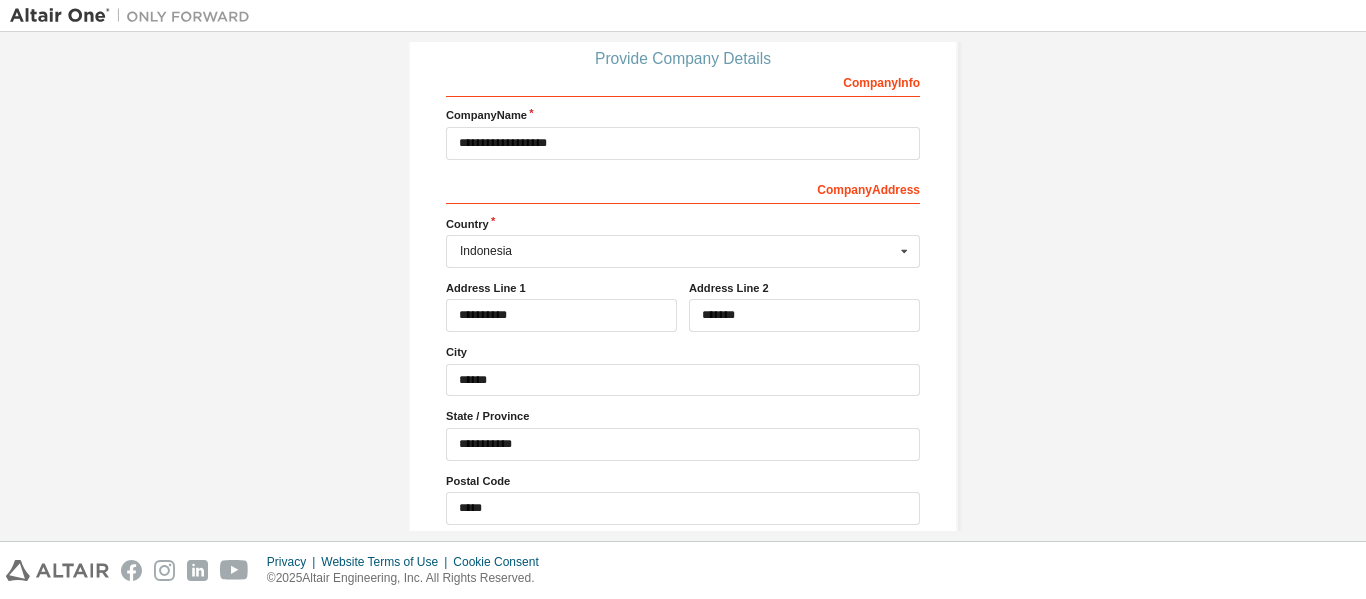scroll, scrollTop: 315, scrollLeft: 0, axis: vertical 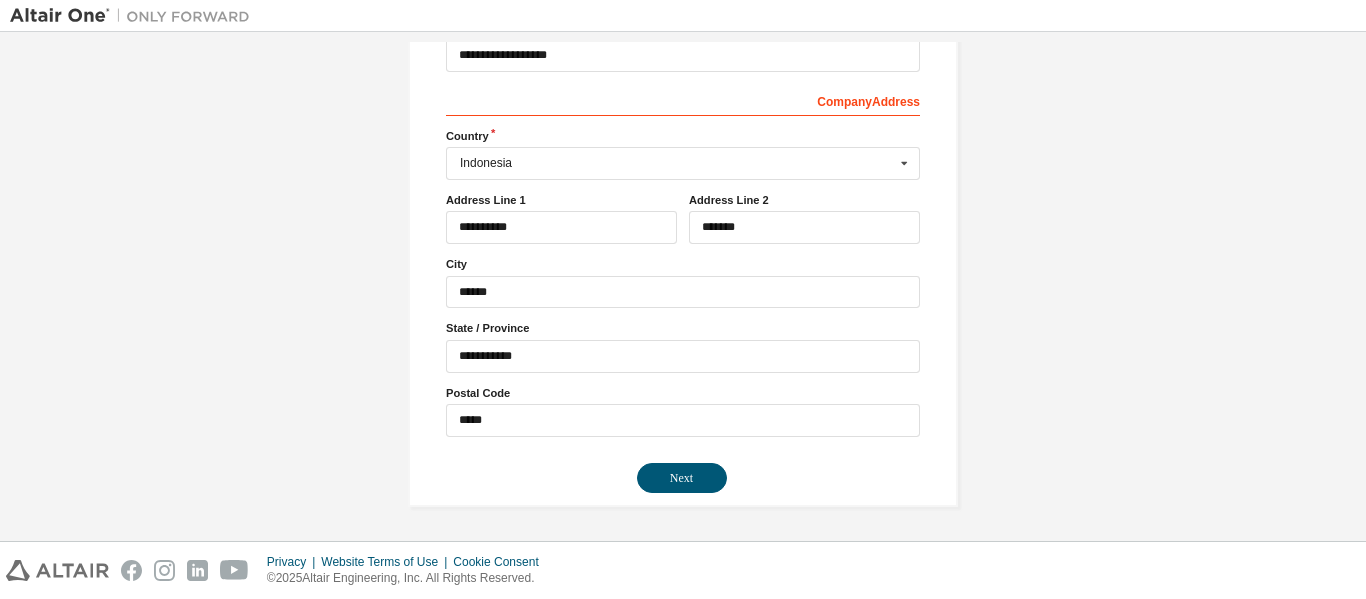 type 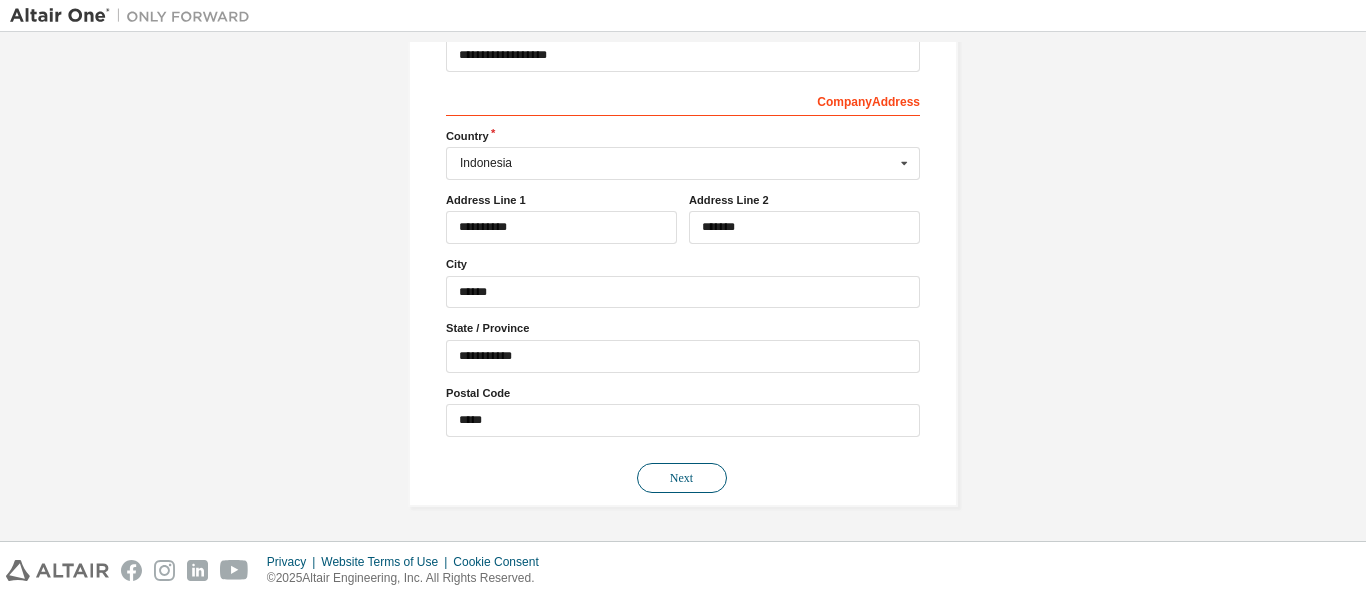 click on "Next" at bounding box center (682, 478) 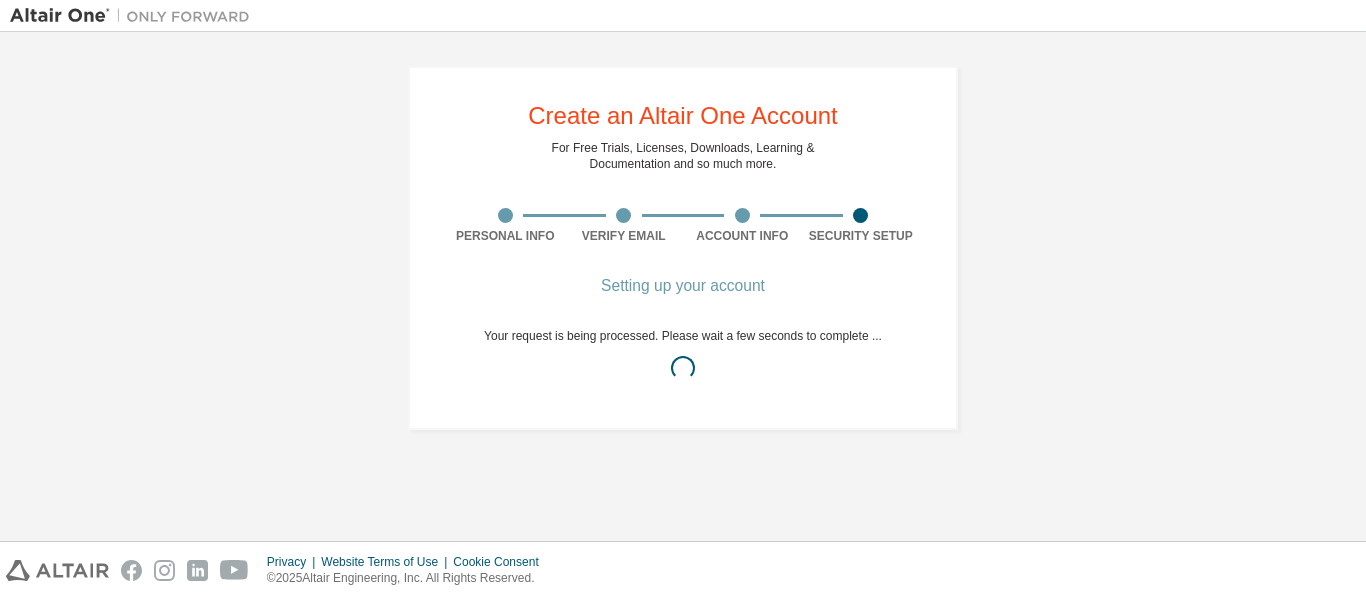 scroll, scrollTop: 0, scrollLeft: 0, axis: both 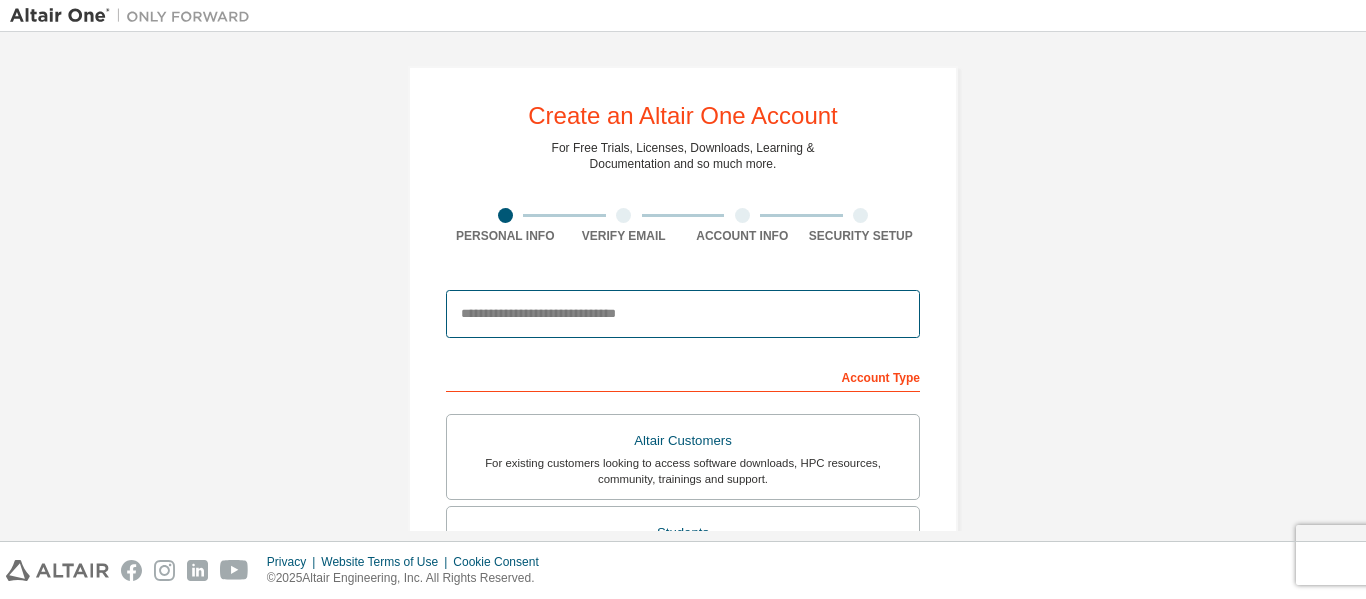 click at bounding box center [683, 314] 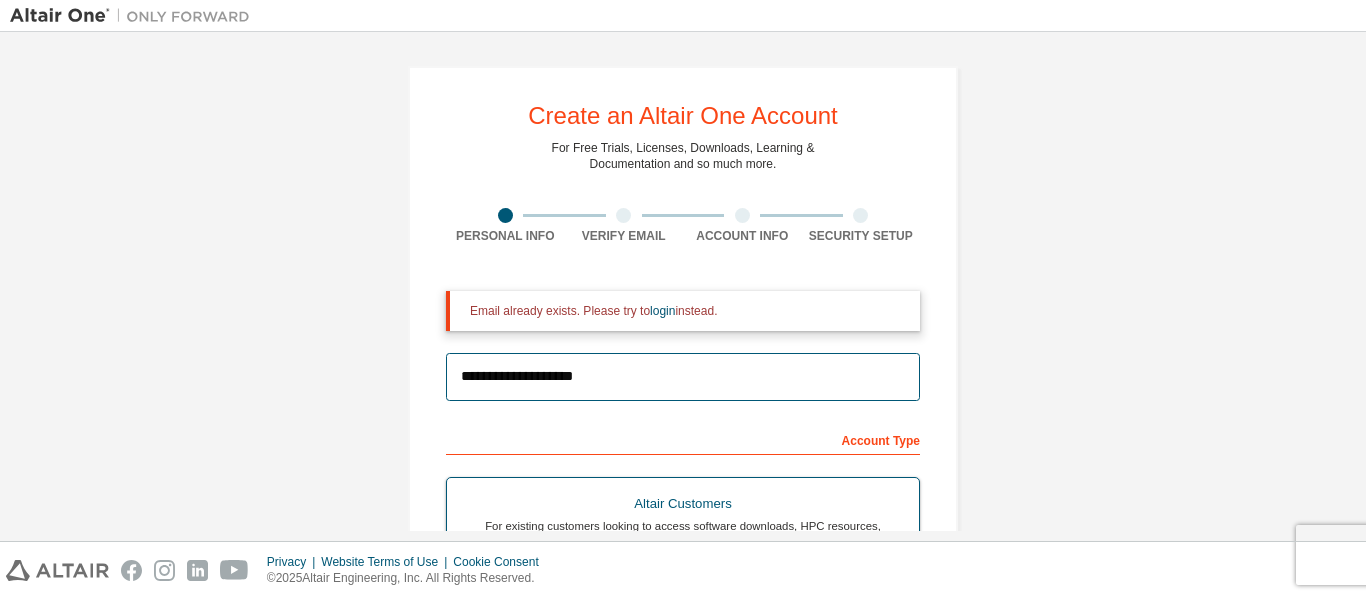 type on "**********" 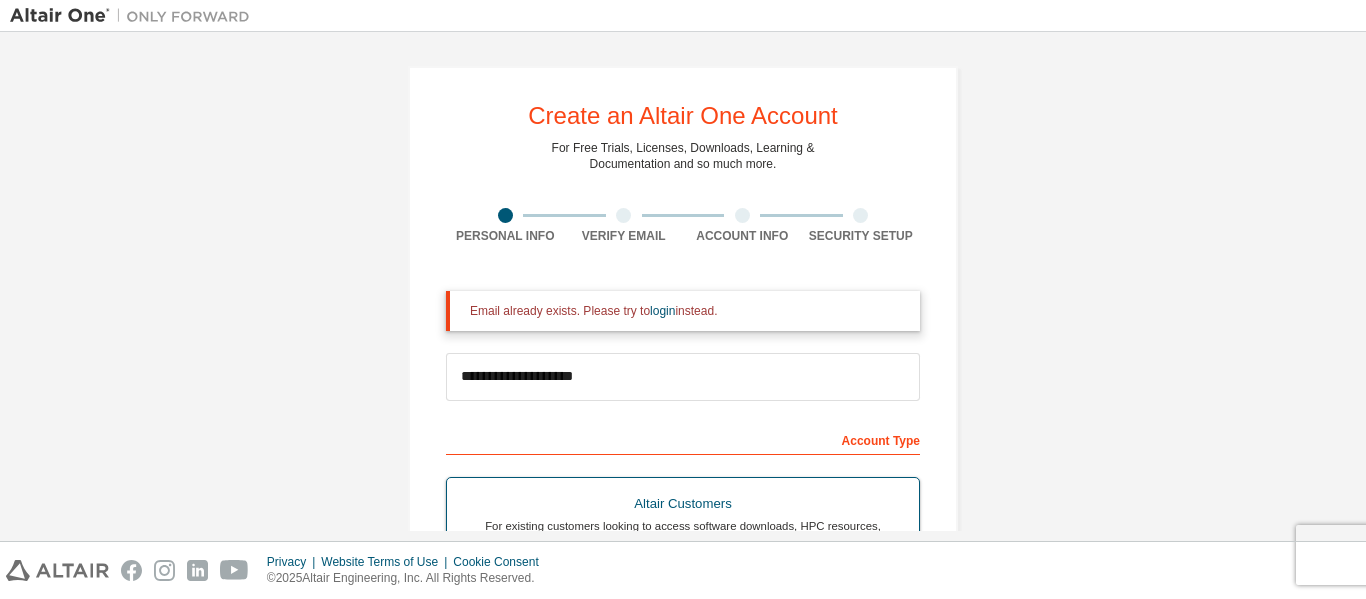 click on "Altair Customers For existing customers looking to access software downloads, HPC resources, community, trainings and support." at bounding box center [683, 520] 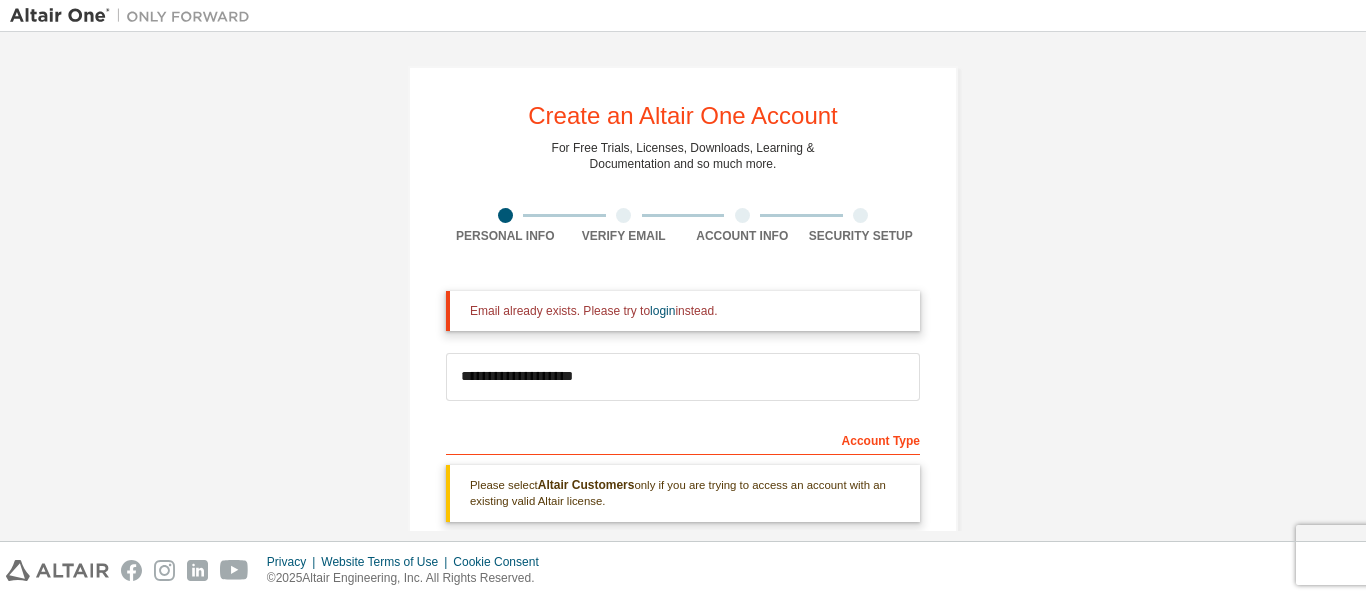 drag, startPoint x: 1361, startPoint y: 106, endPoint x: 1365, endPoint y: 199, distance: 93.08598 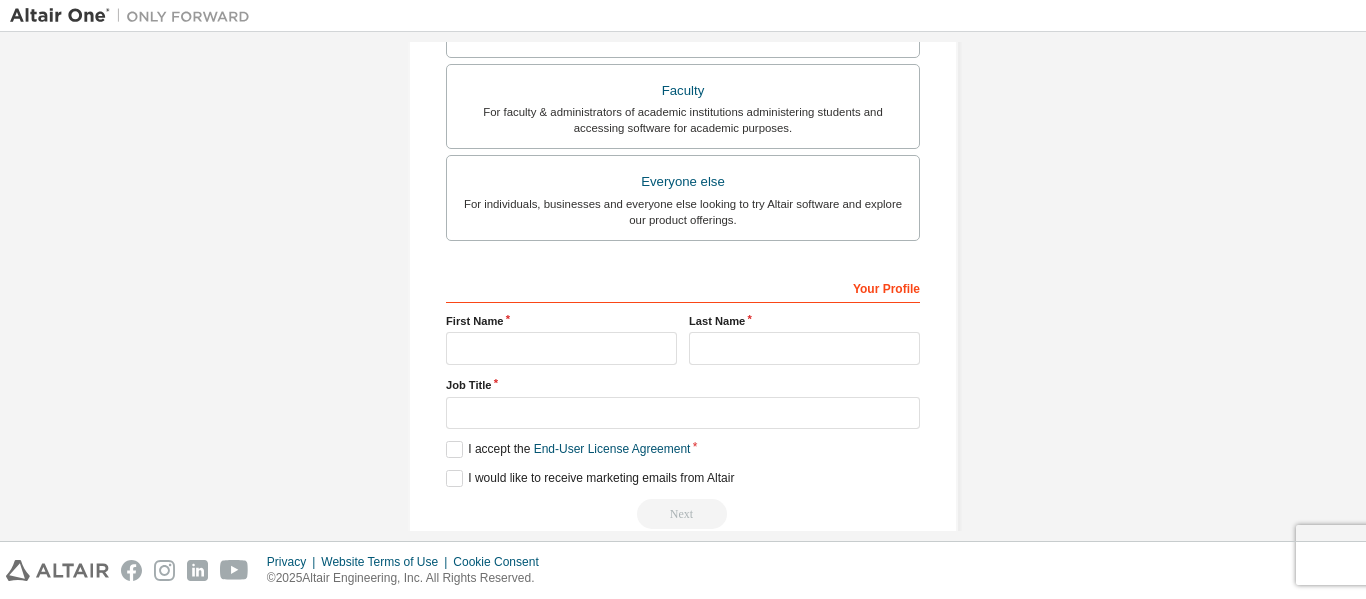 scroll, scrollTop: 702, scrollLeft: 0, axis: vertical 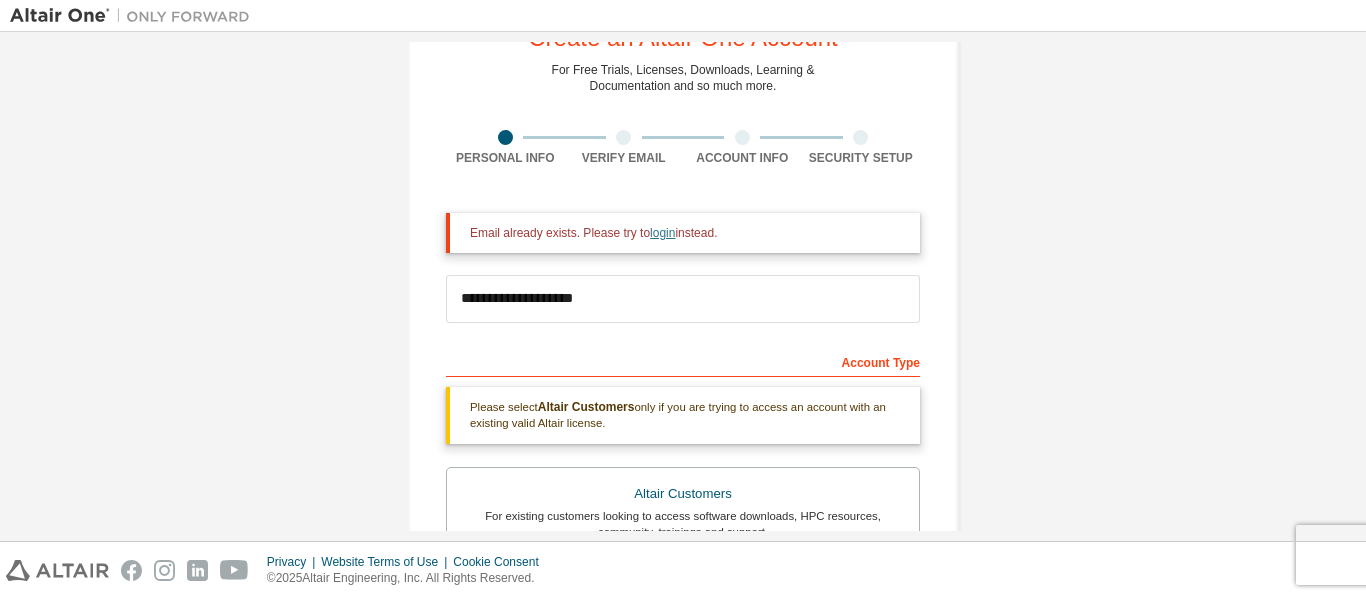 click on "login" at bounding box center (662, 233) 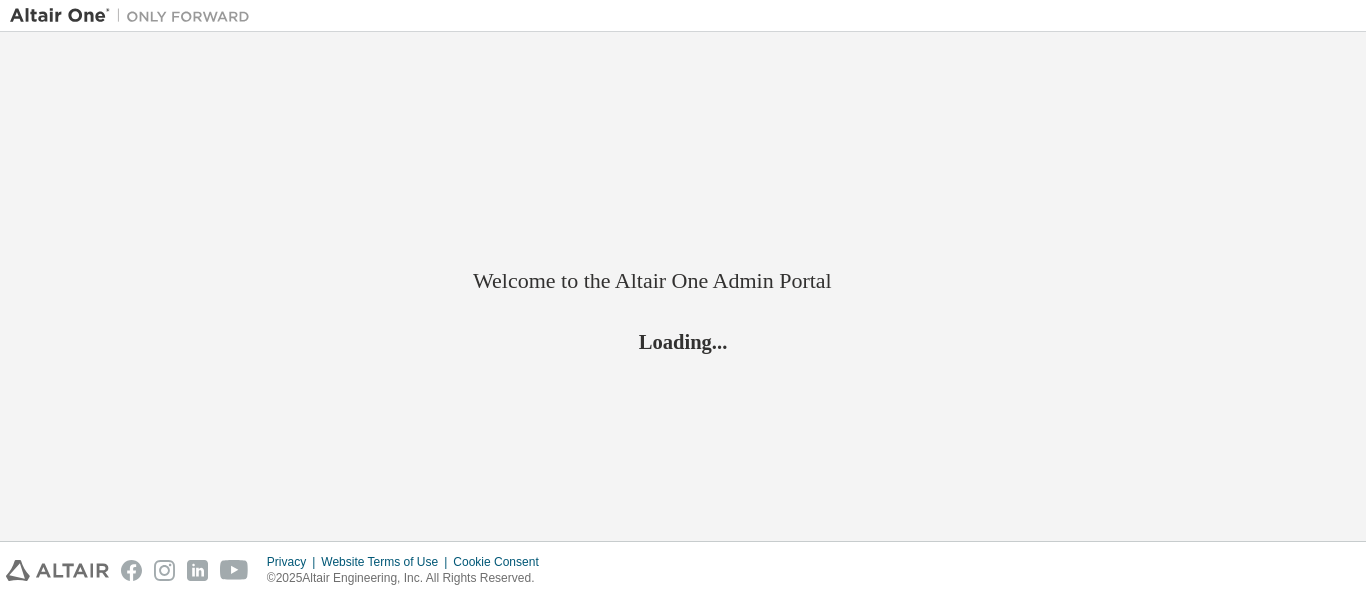 scroll, scrollTop: 0, scrollLeft: 0, axis: both 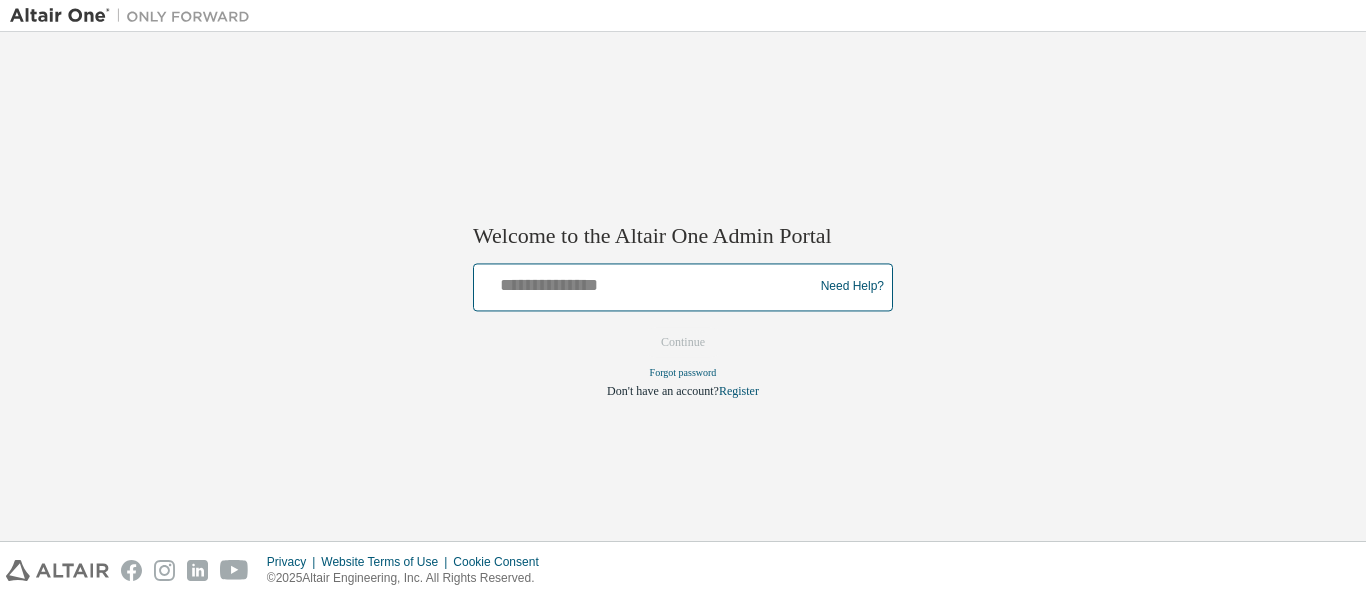 click at bounding box center (646, 282) 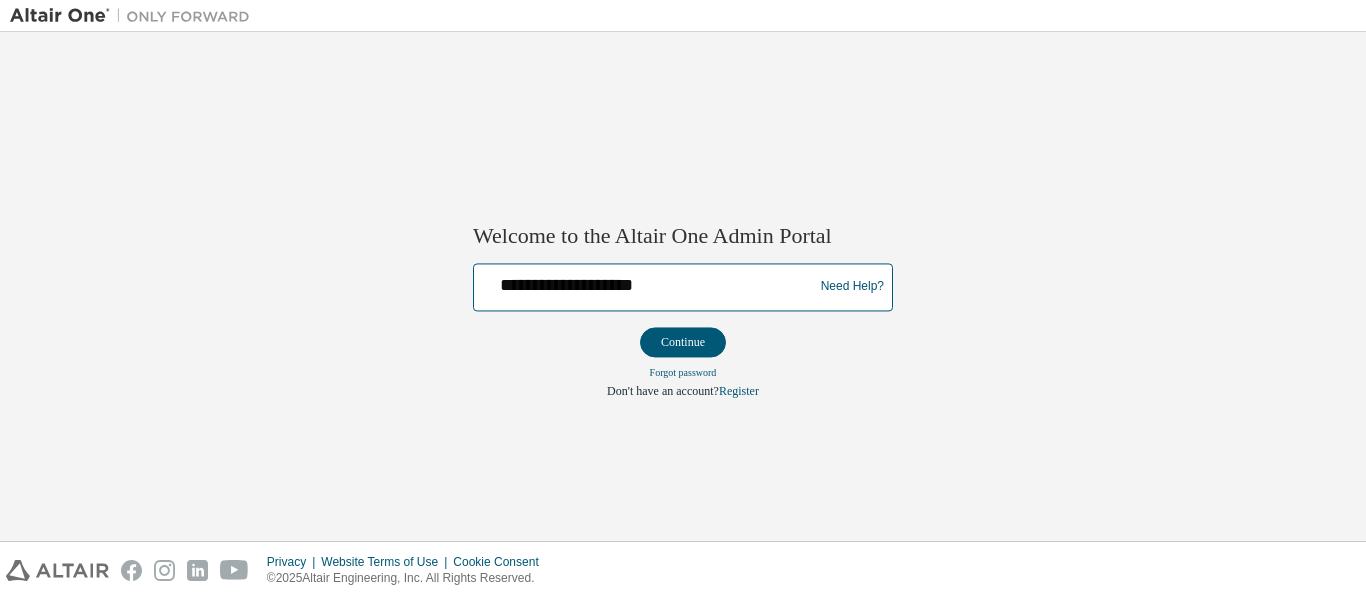 type on "**********" 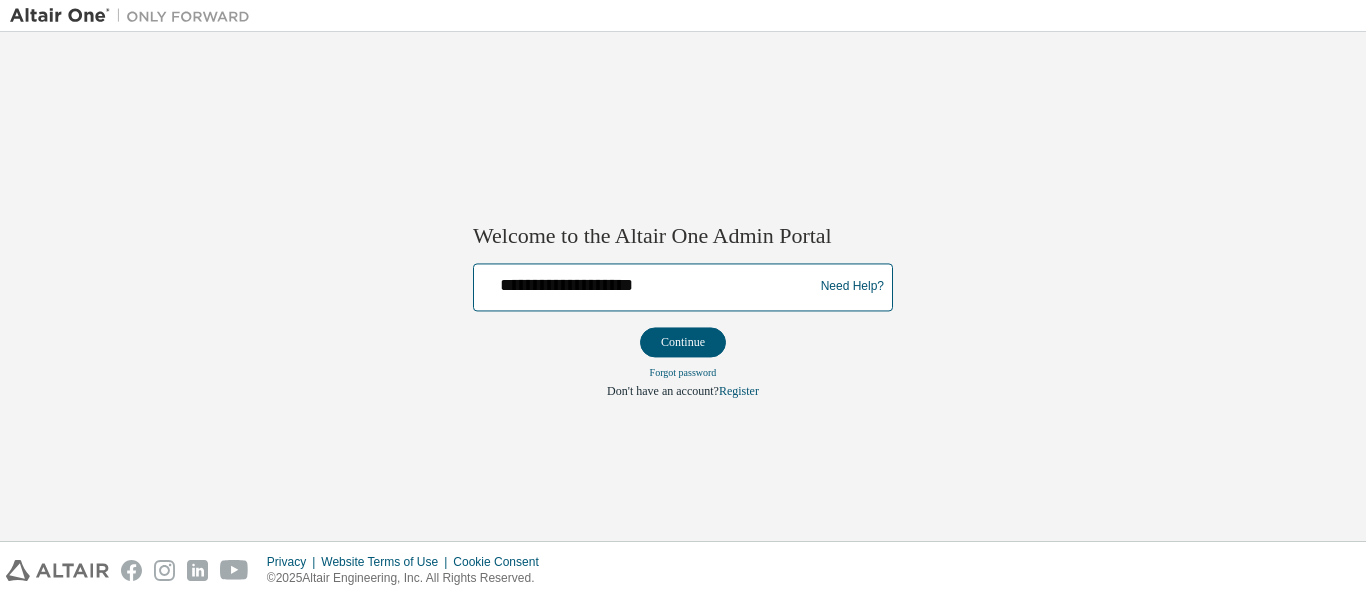 click on "Continue" at bounding box center (683, 342) 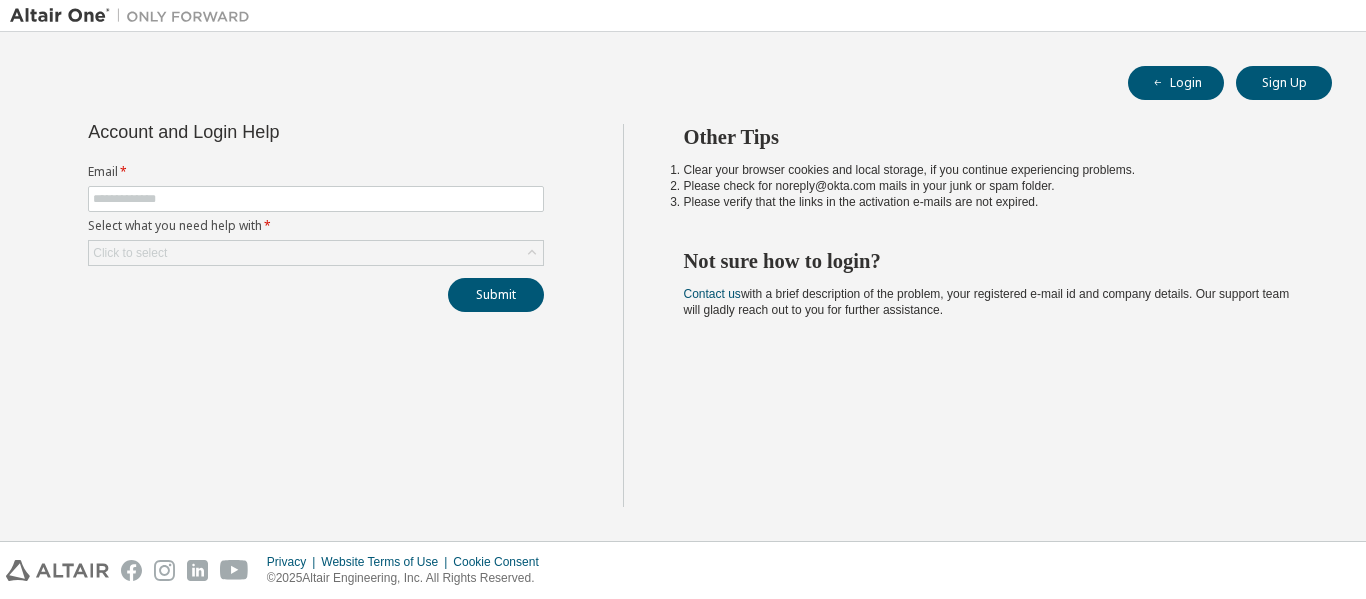 scroll, scrollTop: 0, scrollLeft: 0, axis: both 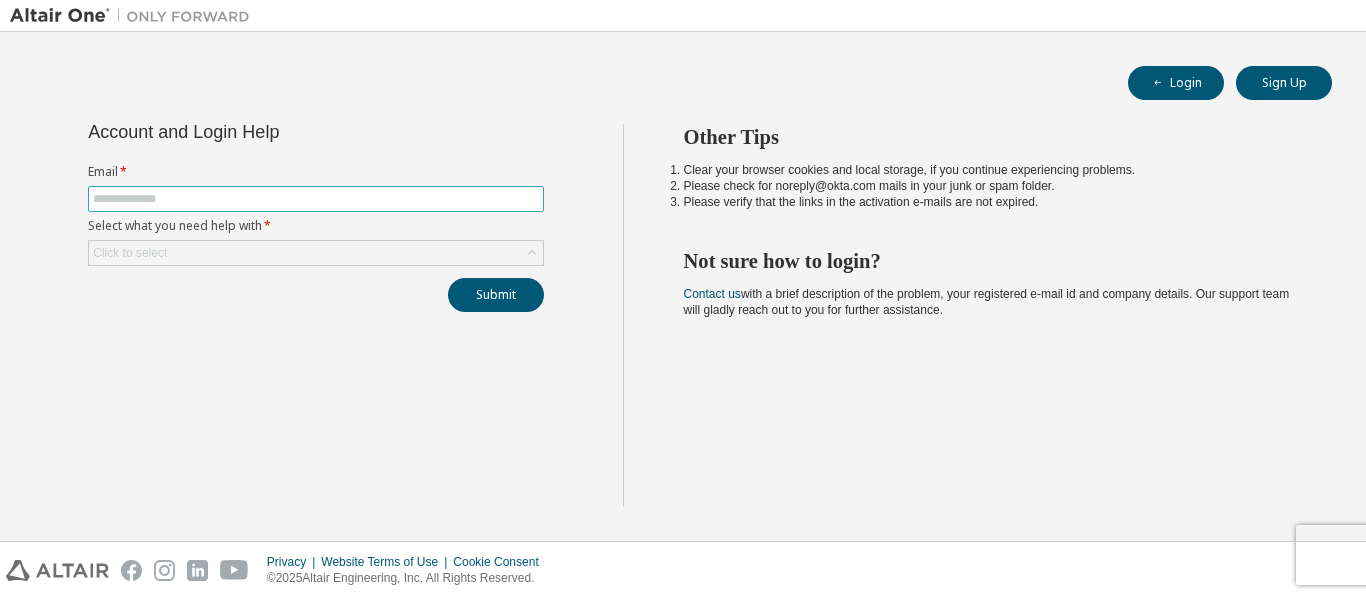 click at bounding box center (316, 199) 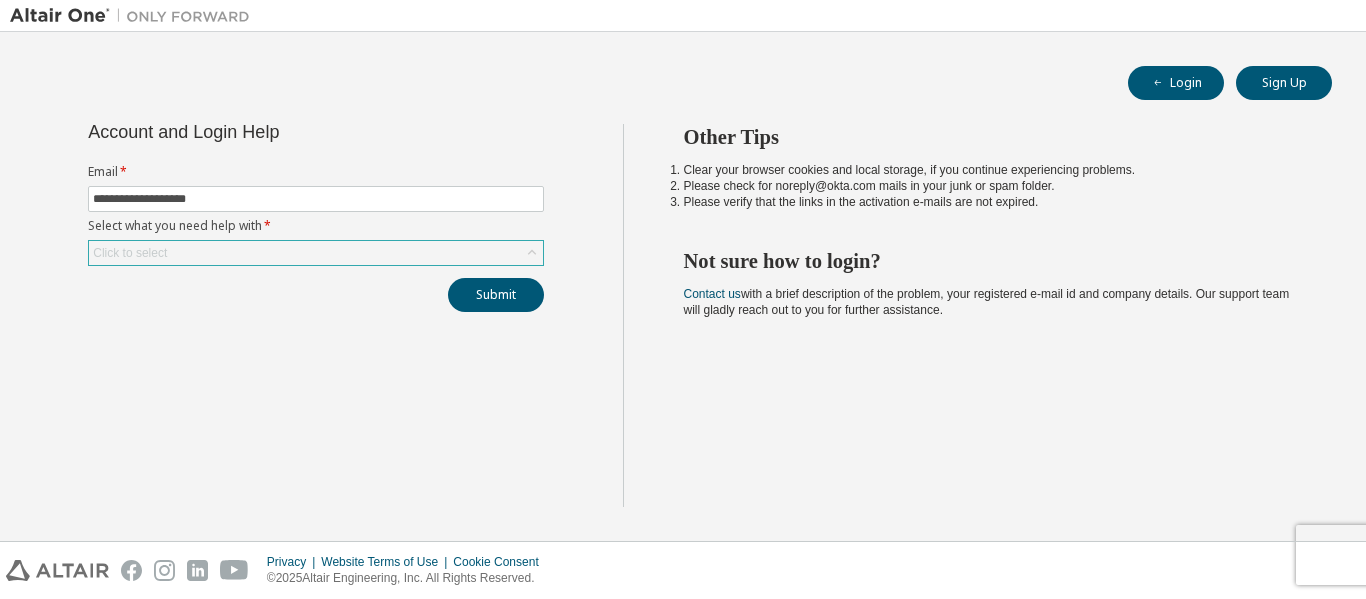 click on "Click to select" at bounding box center (316, 253) 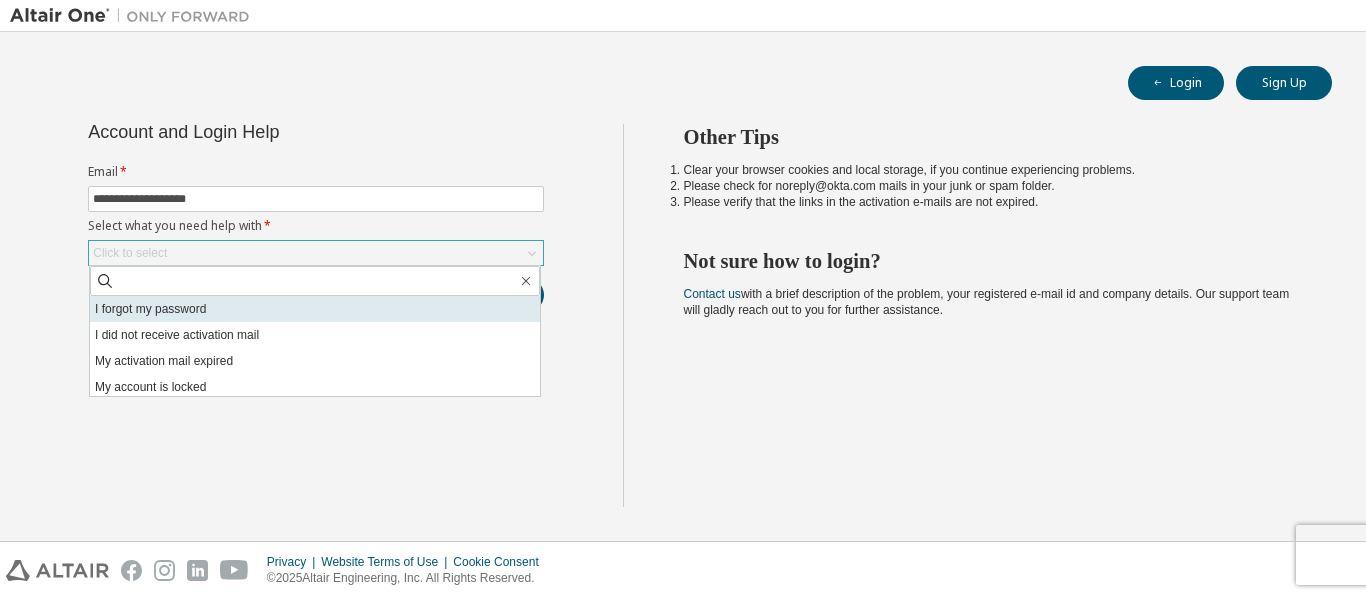 click on "I forgot my password" at bounding box center (315, 309) 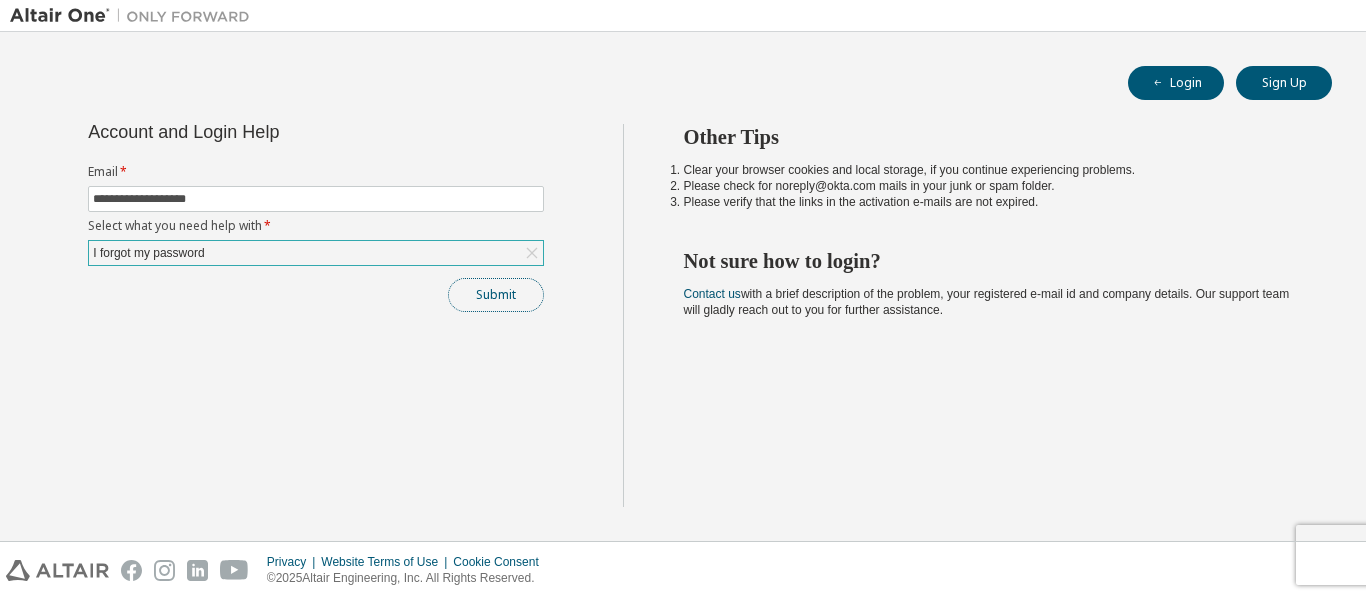 click on "Submit" at bounding box center (496, 295) 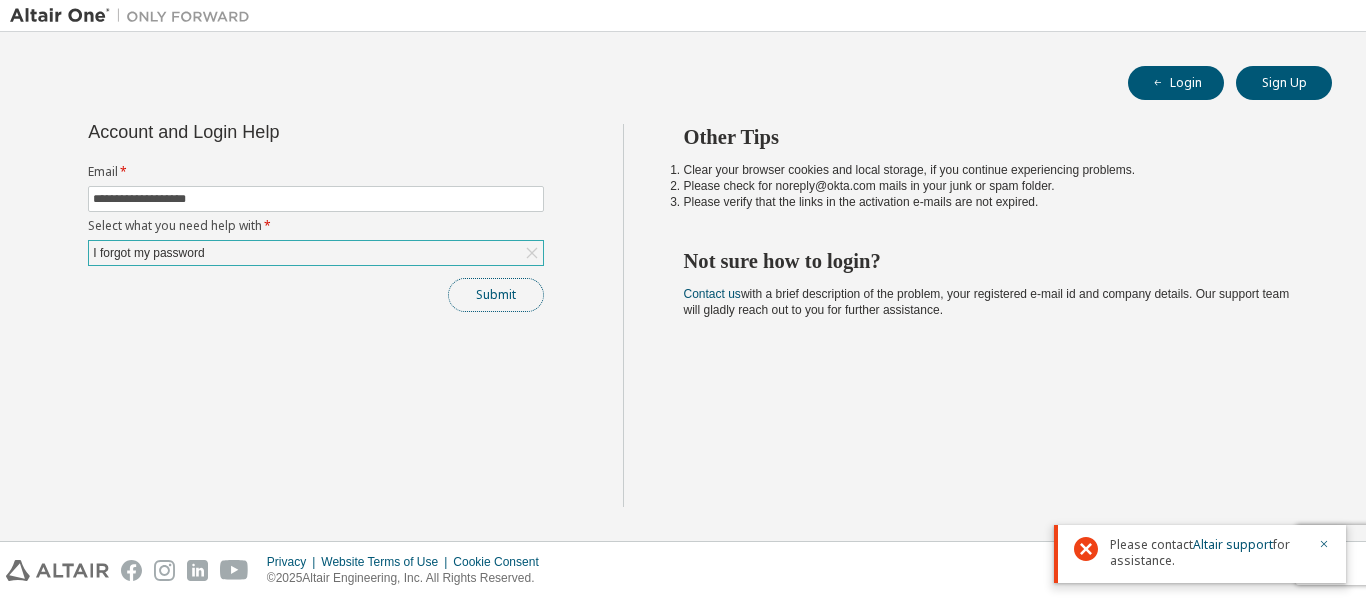 click on "Submit" at bounding box center [496, 295] 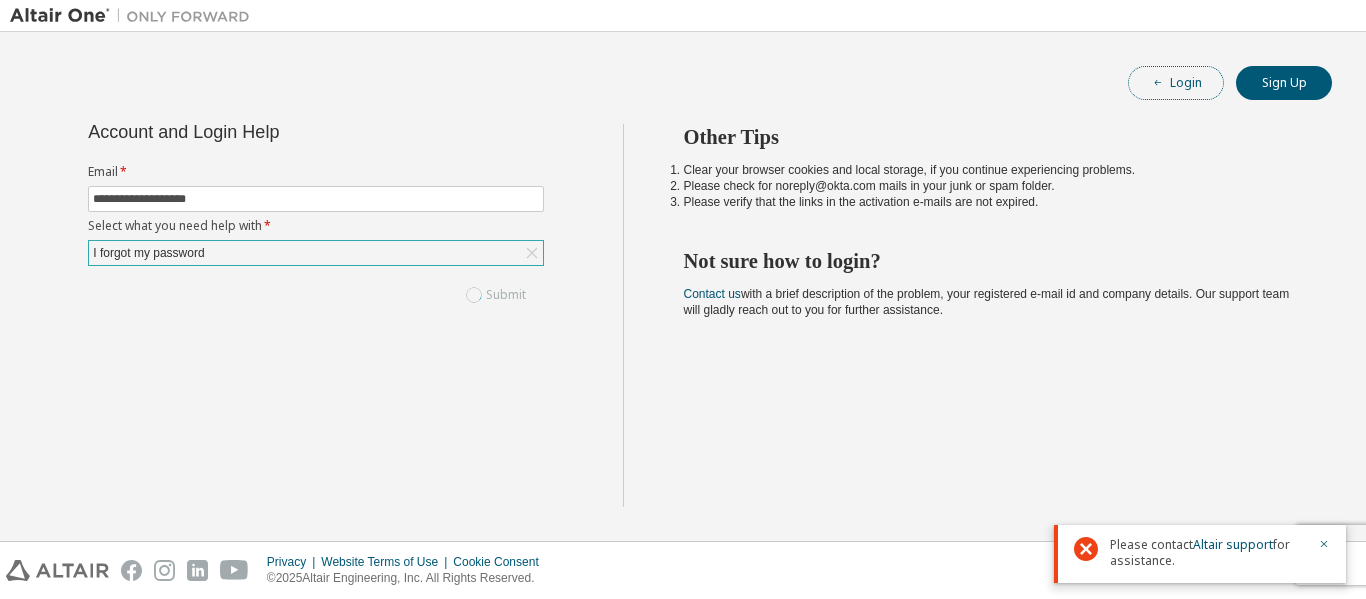 click on "Login" at bounding box center [1176, 83] 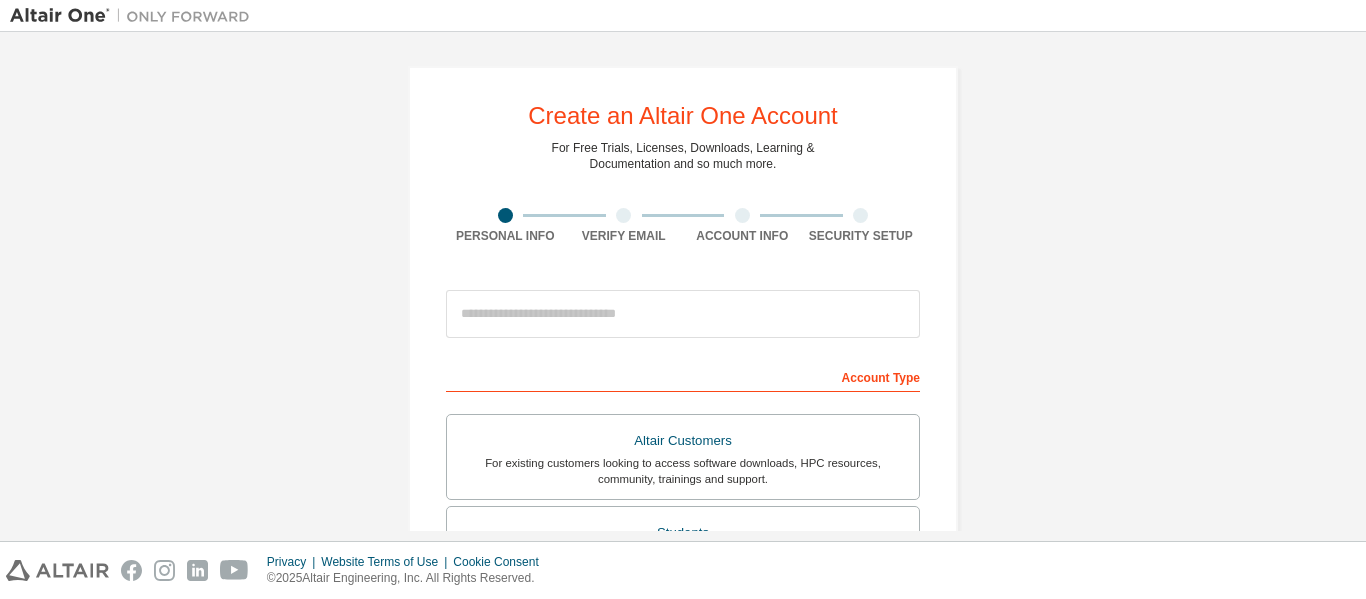 scroll, scrollTop: 0, scrollLeft: 0, axis: both 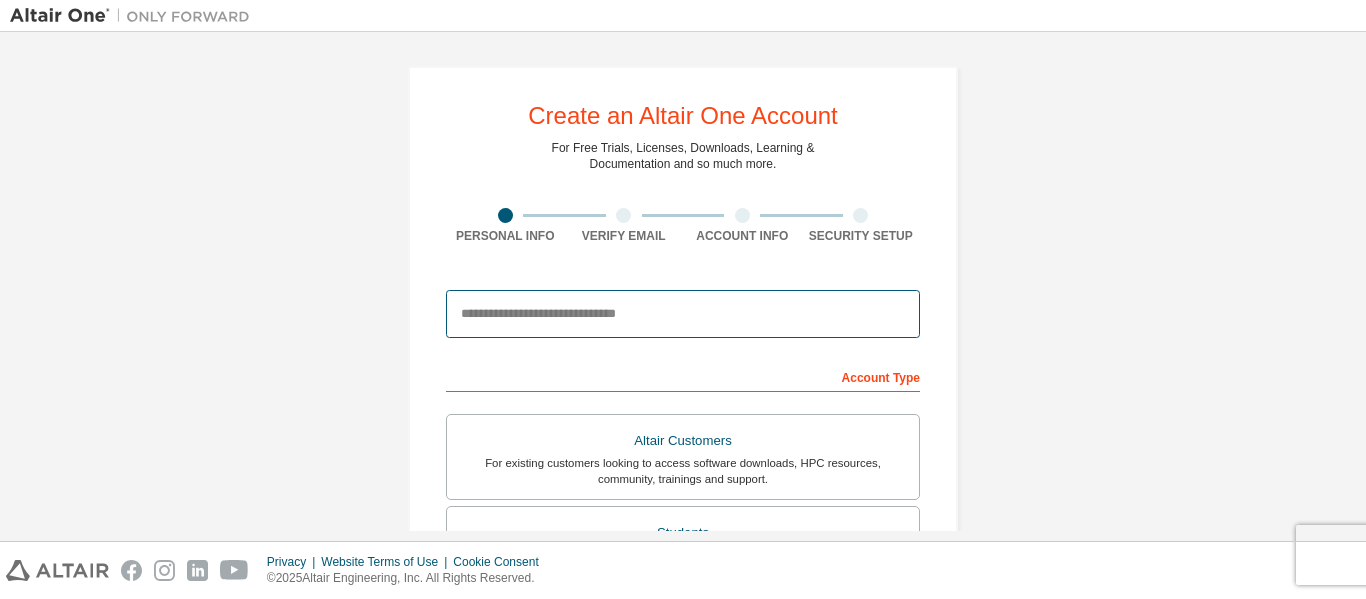 click at bounding box center [683, 314] 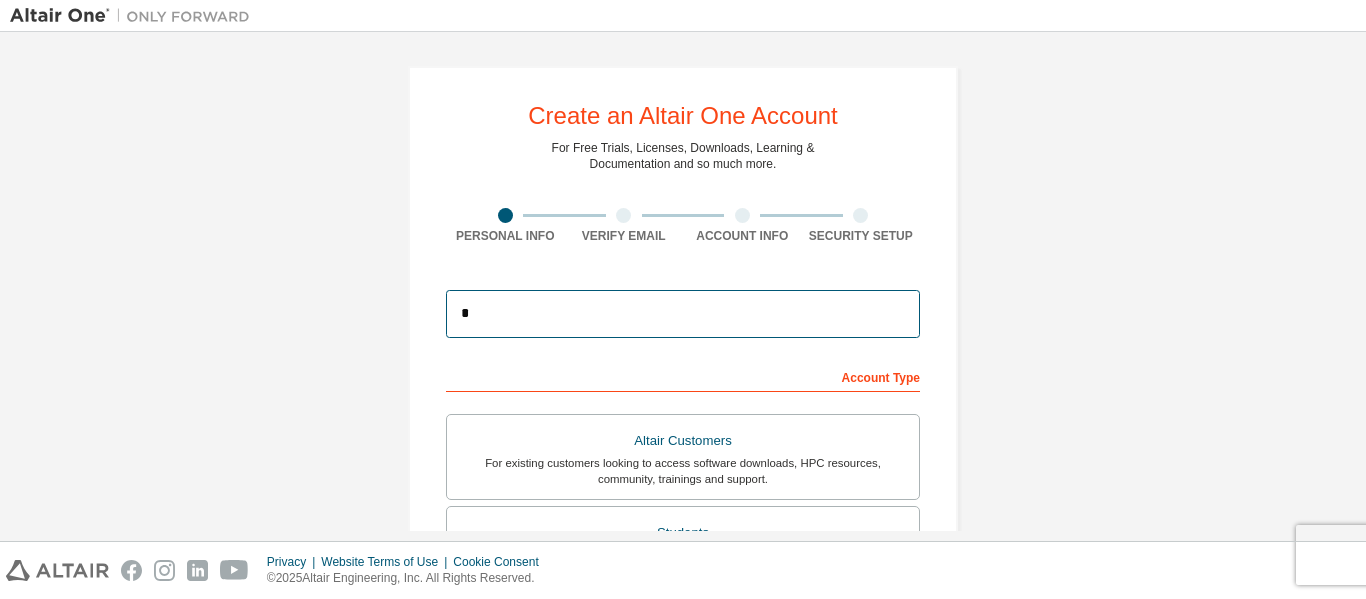 type on "**********" 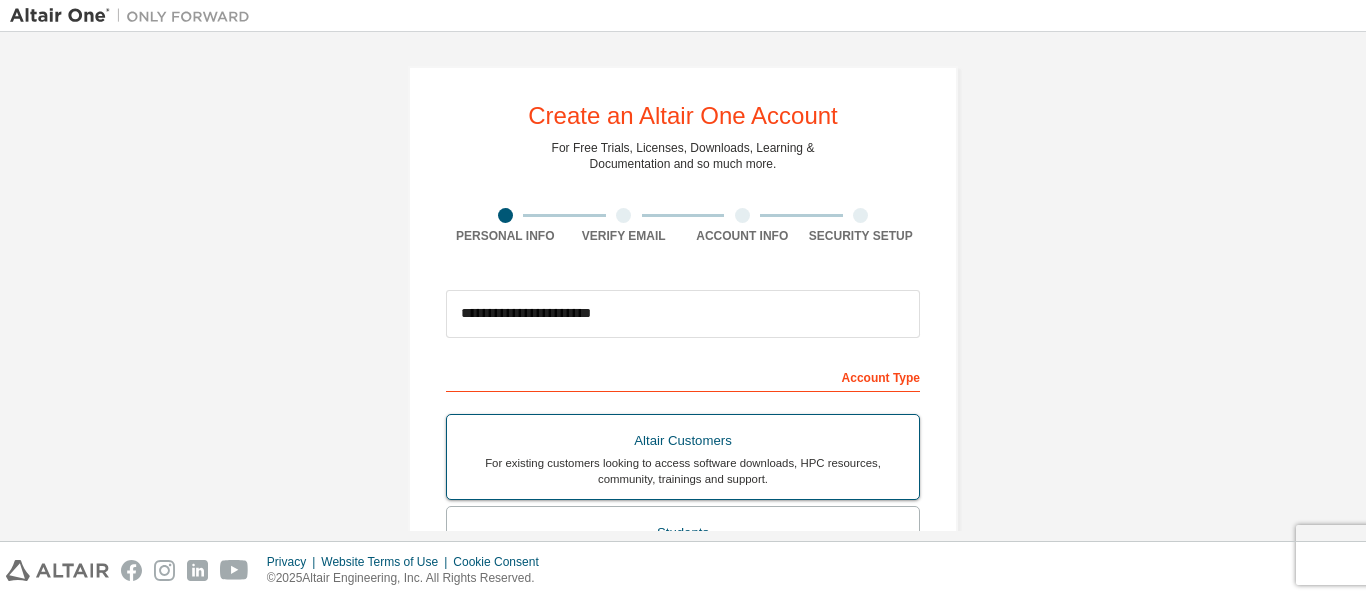 click on "Altair Customers" at bounding box center (683, 441) 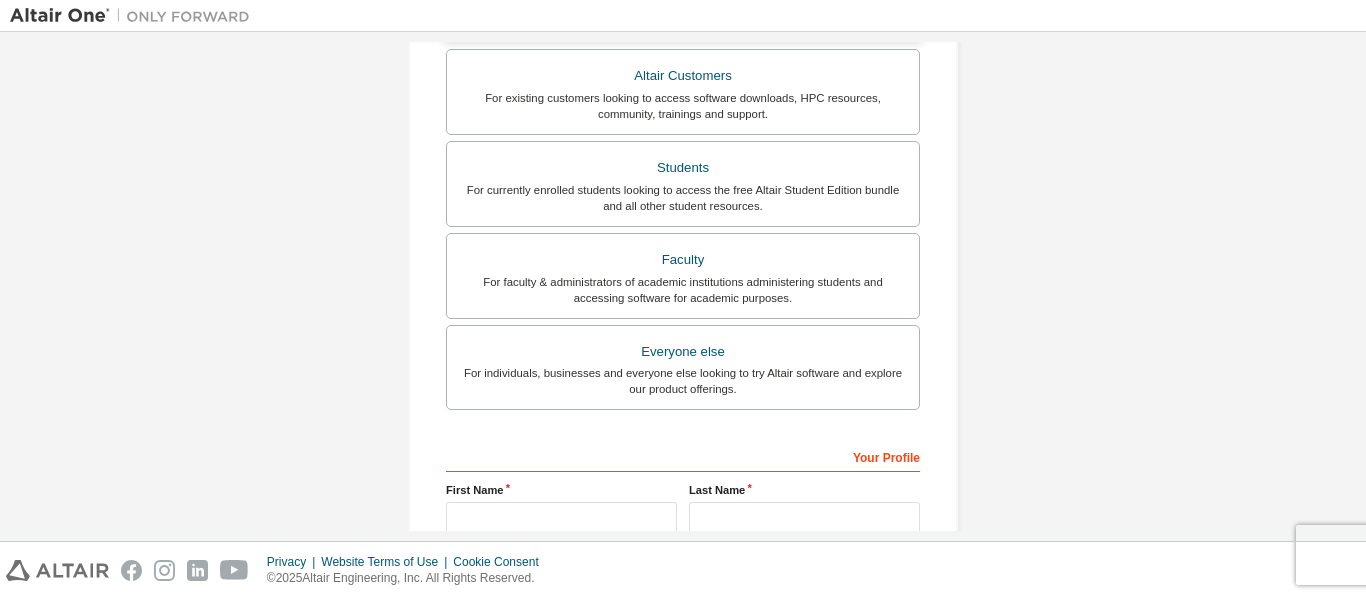 scroll, scrollTop: 529, scrollLeft: 0, axis: vertical 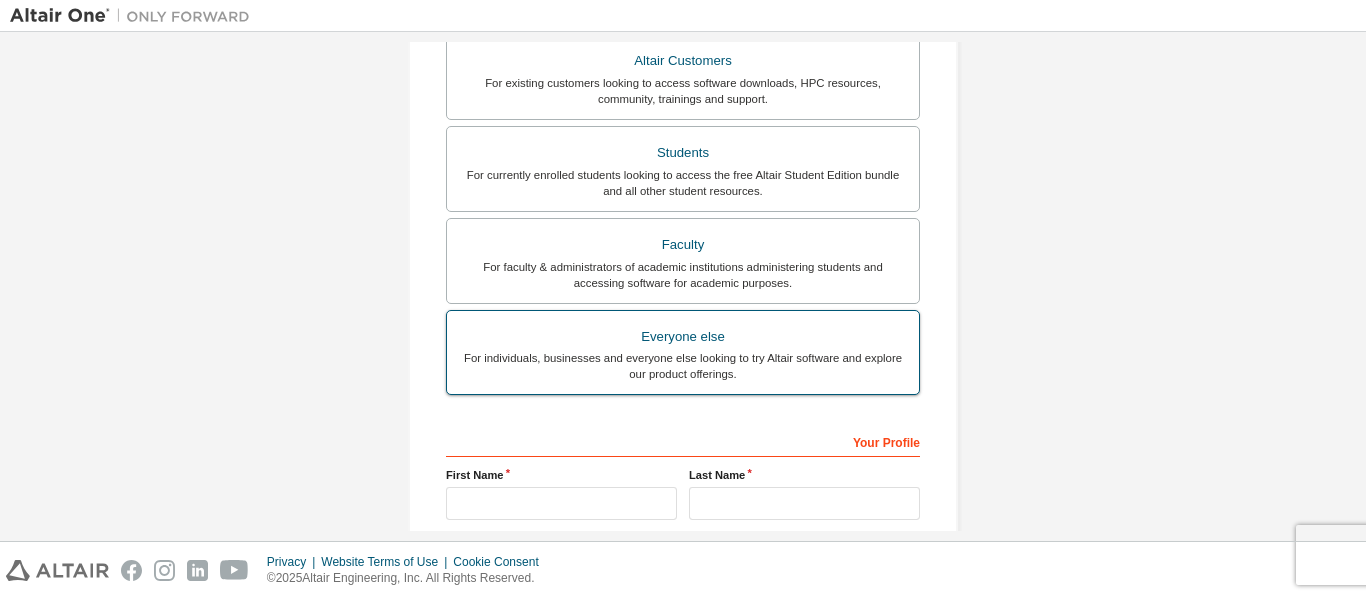 click on "Everyone else" at bounding box center (683, 337) 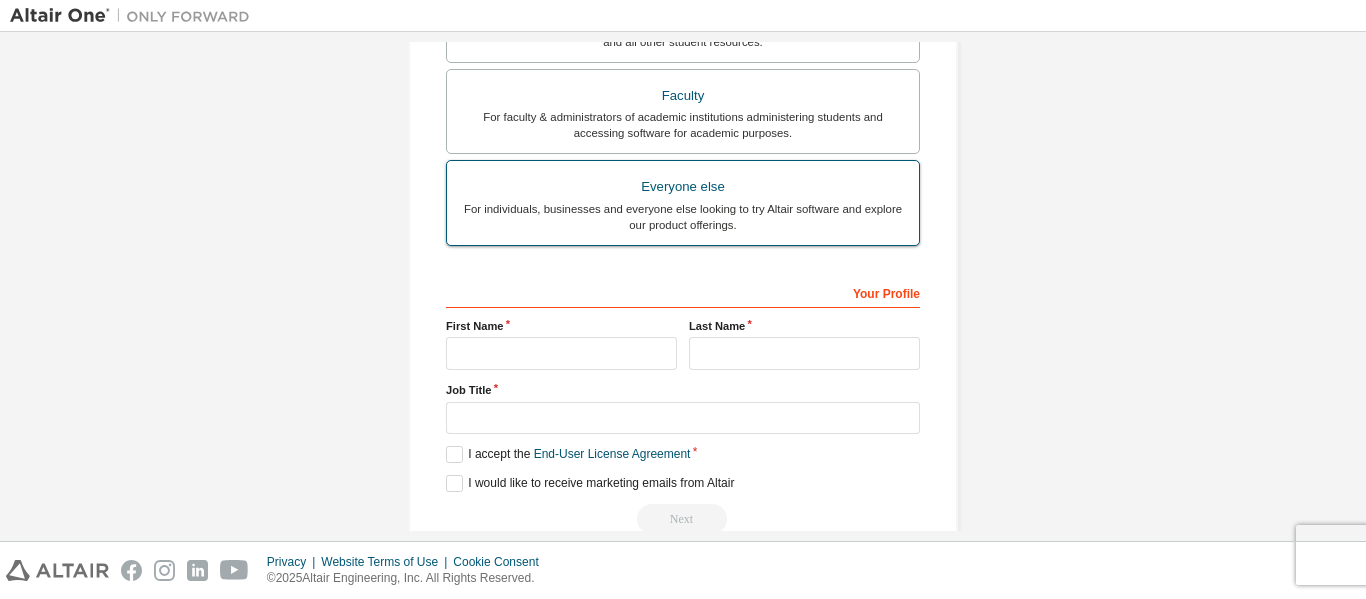 scroll, scrollTop: 380, scrollLeft: 0, axis: vertical 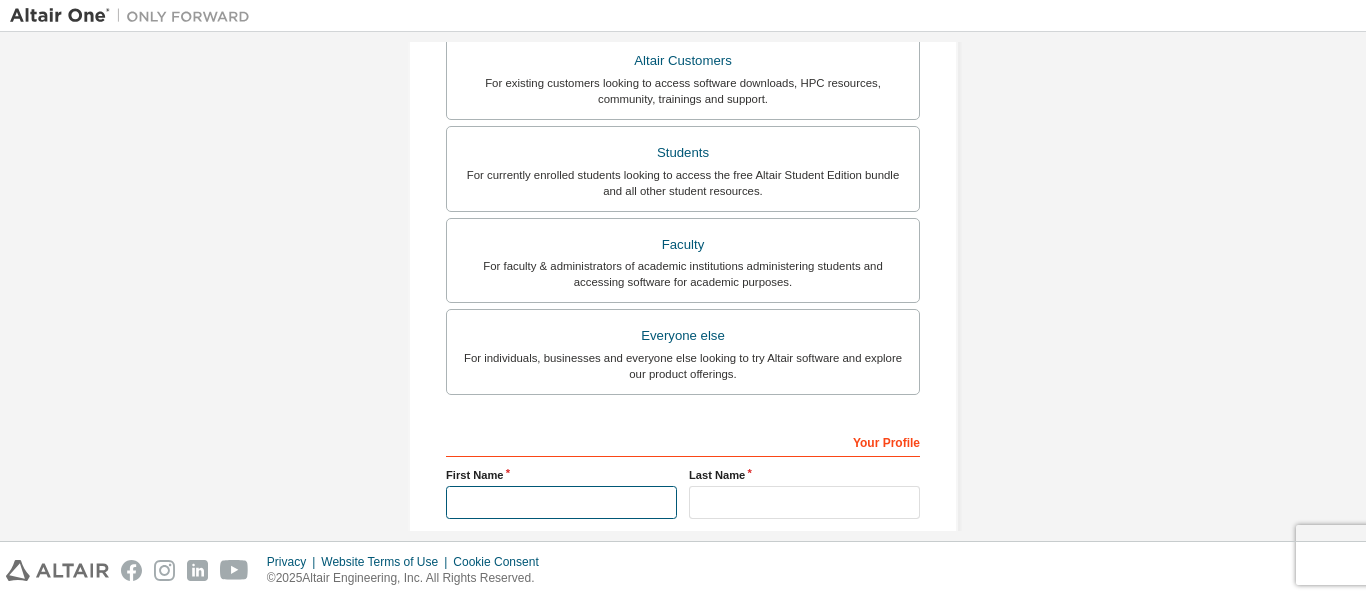 click at bounding box center [561, 502] 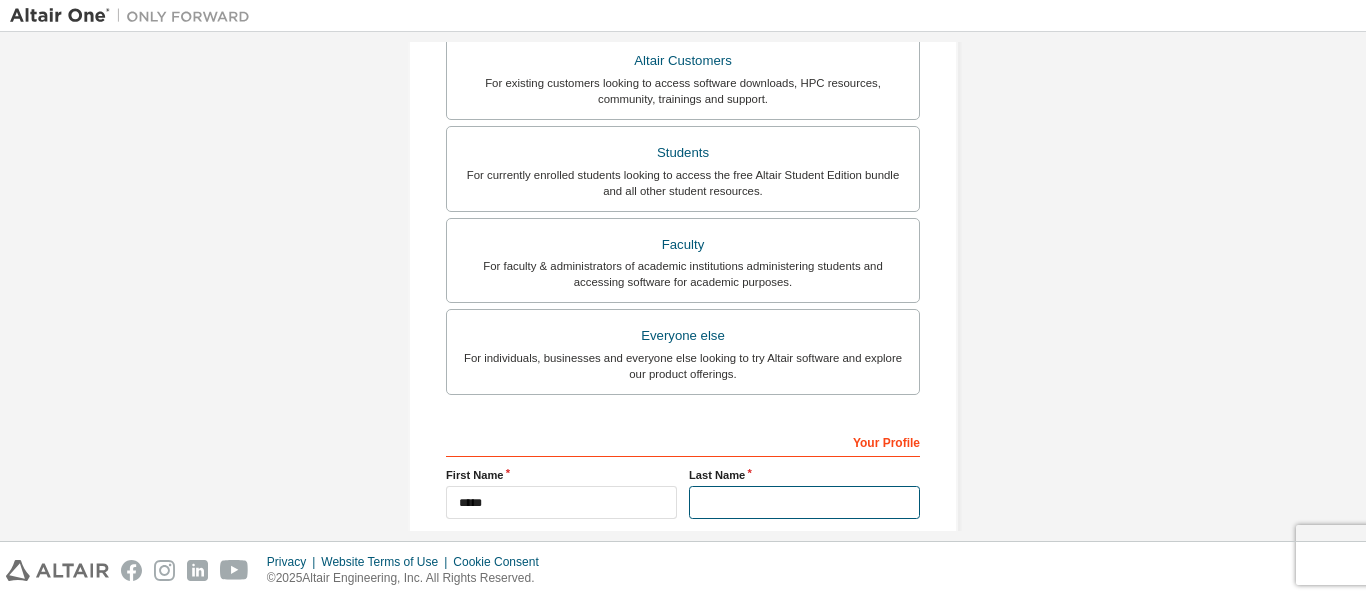 click at bounding box center (804, 502) 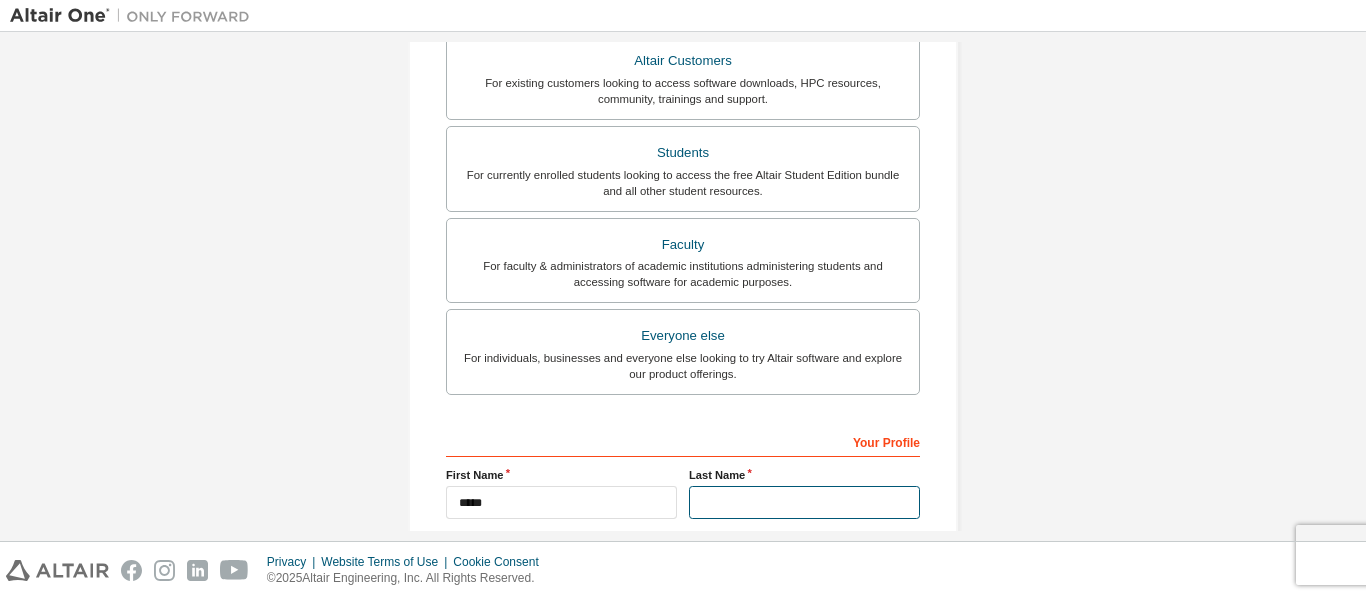 type on "*****" 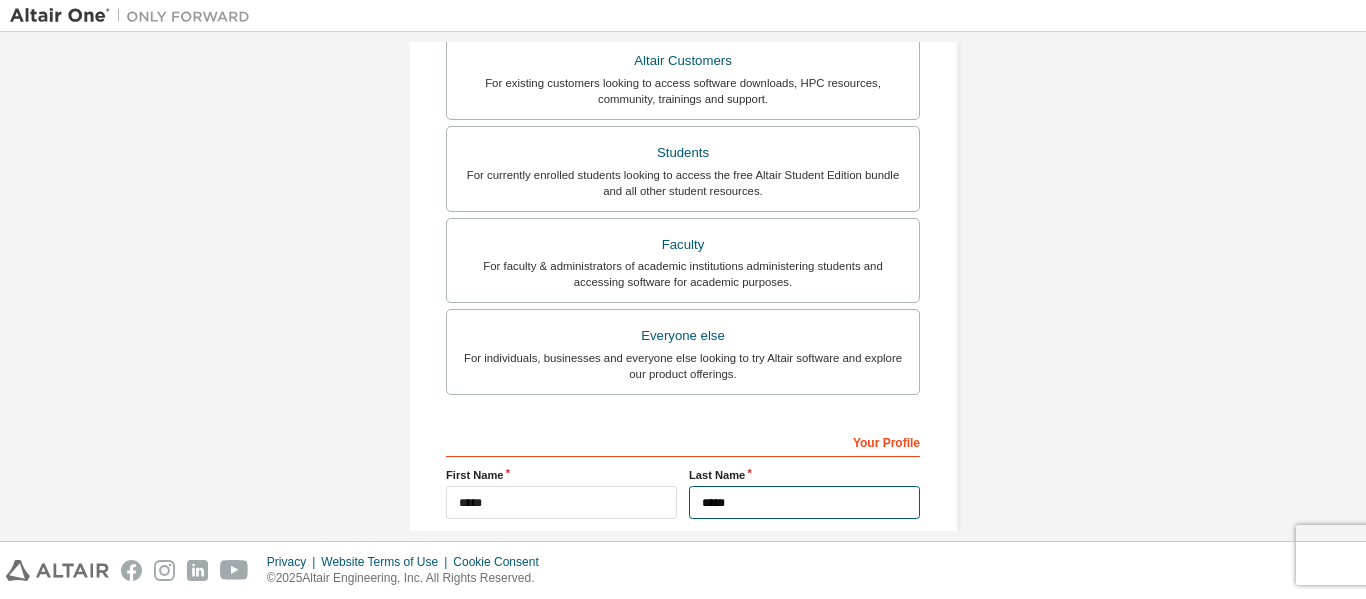 scroll, scrollTop: 570, scrollLeft: 0, axis: vertical 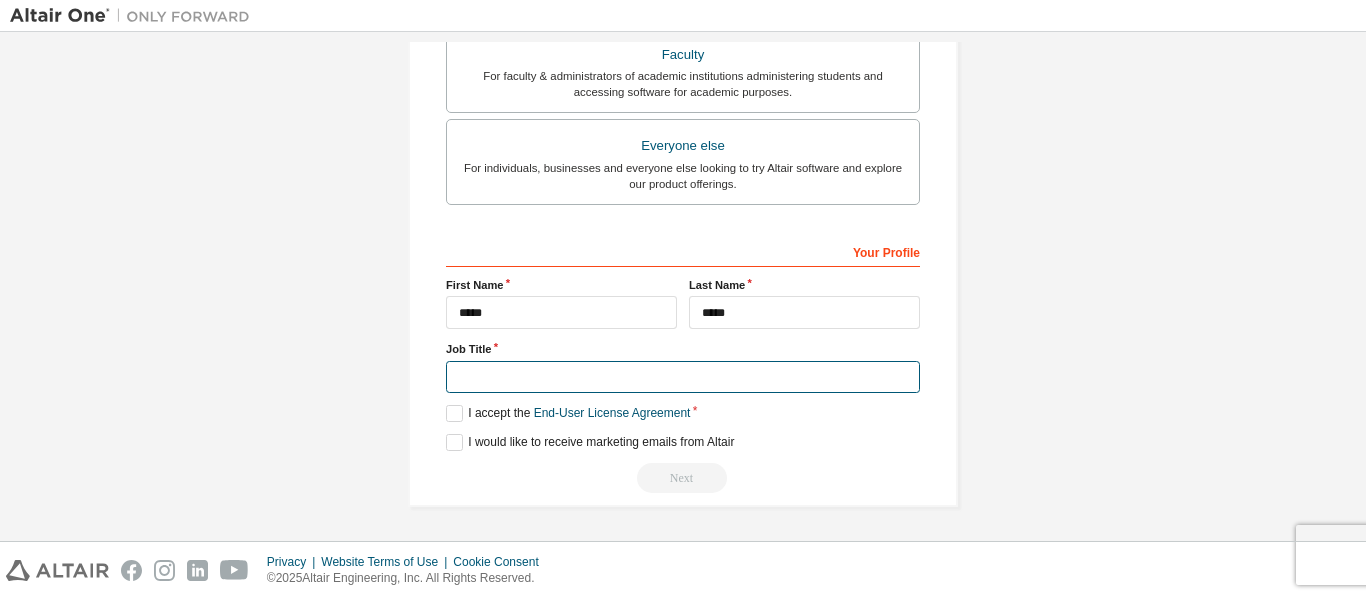 click at bounding box center (683, 377) 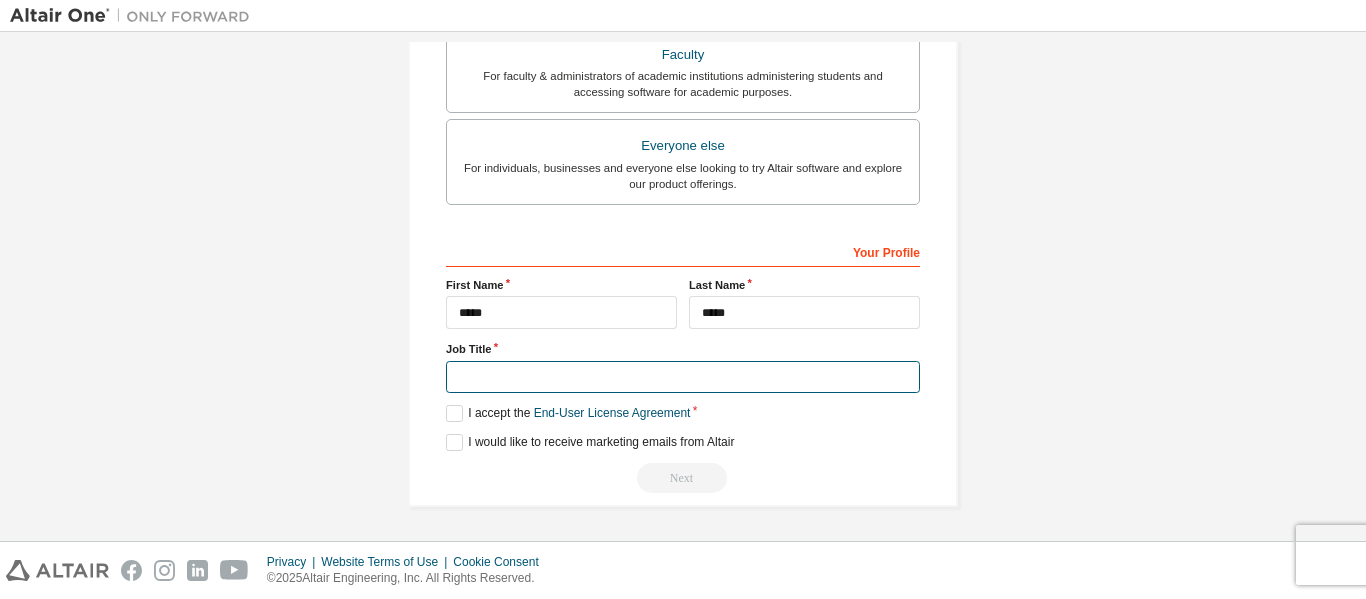 click at bounding box center [683, 377] 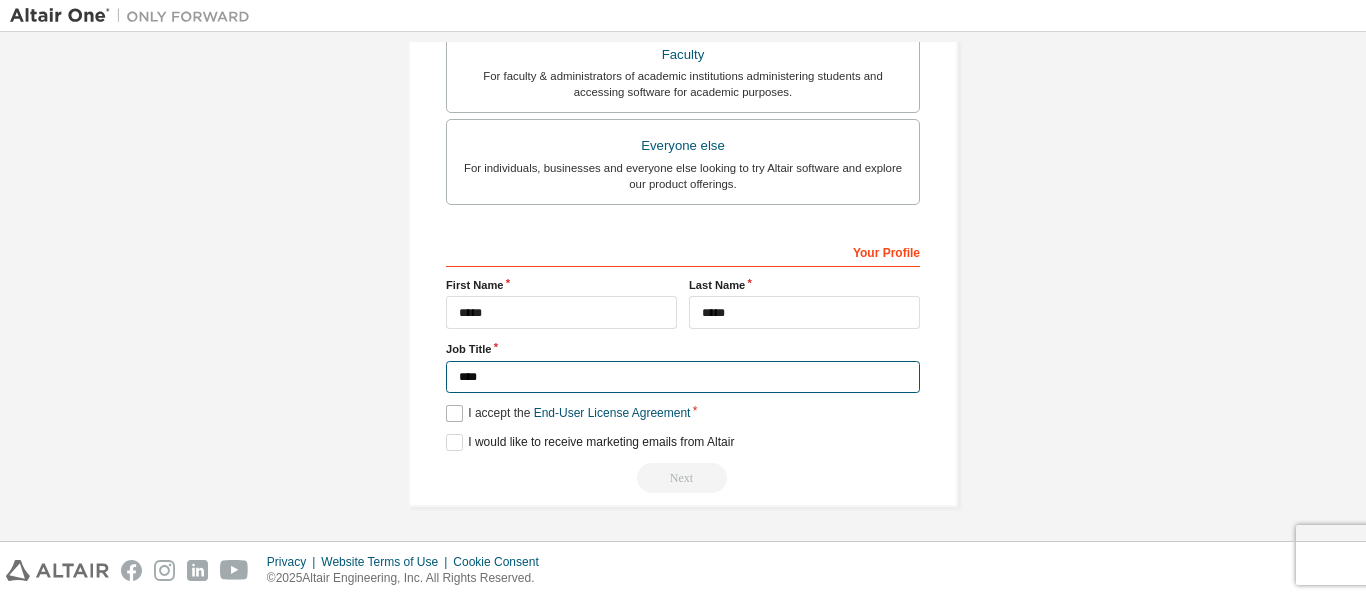 type on "****" 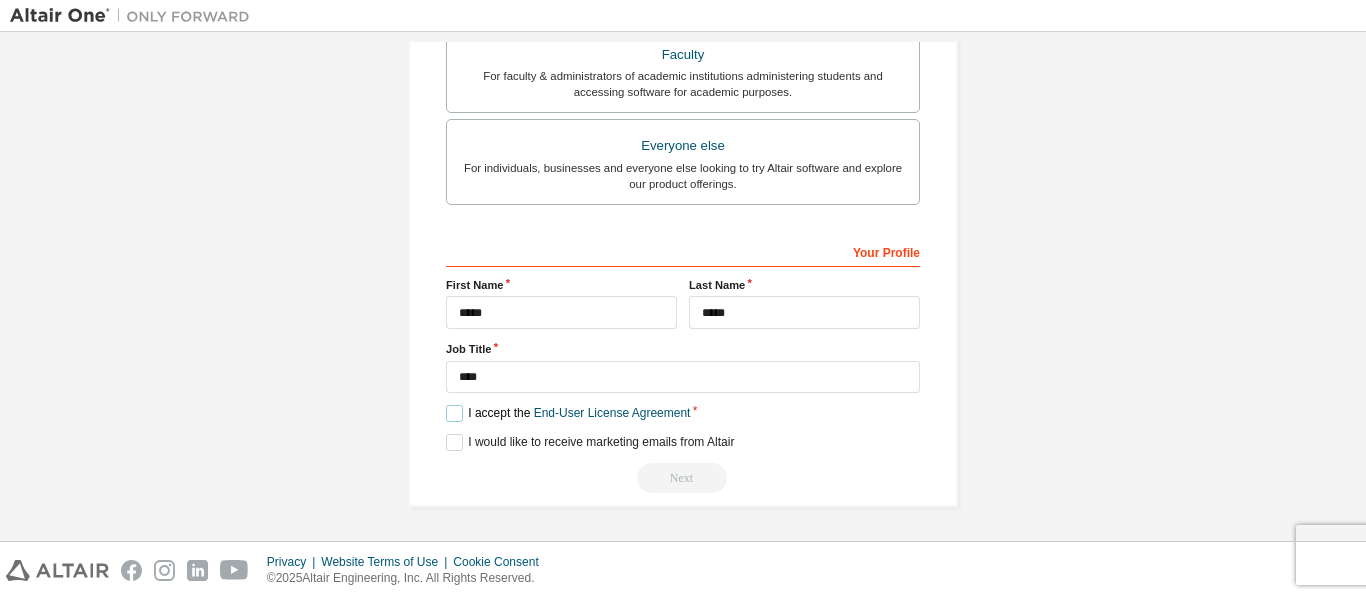 click on "I accept the    End-User License Agreement" at bounding box center (568, 413) 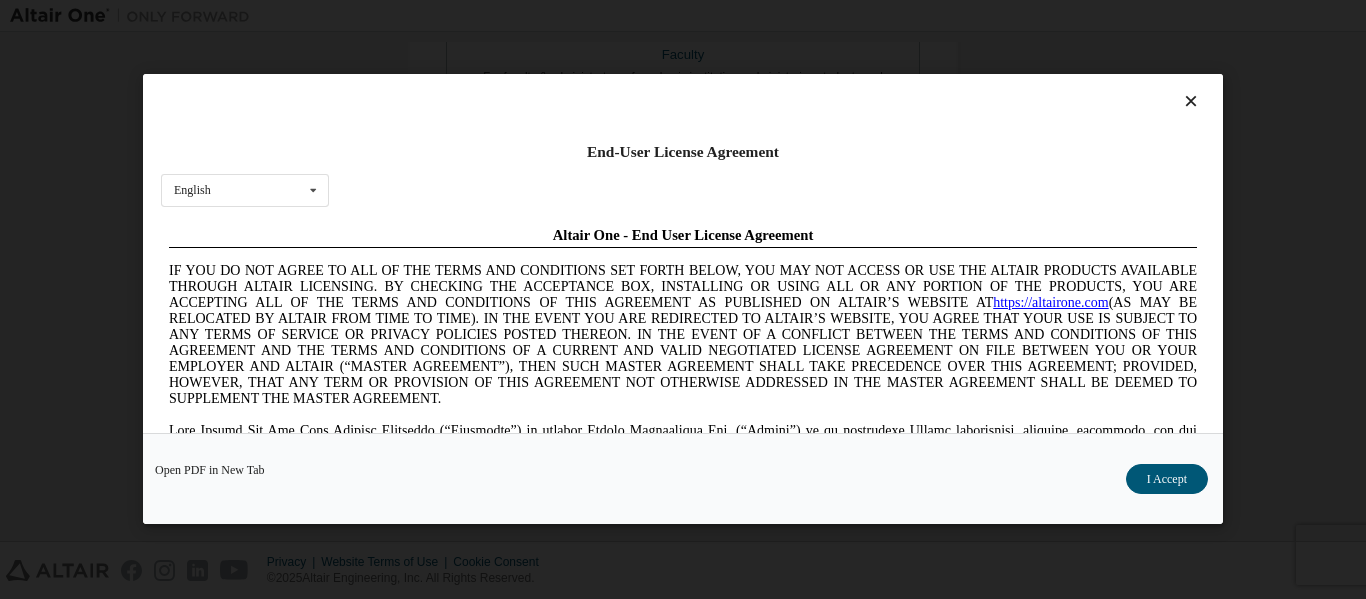 scroll, scrollTop: 0, scrollLeft: 0, axis: both 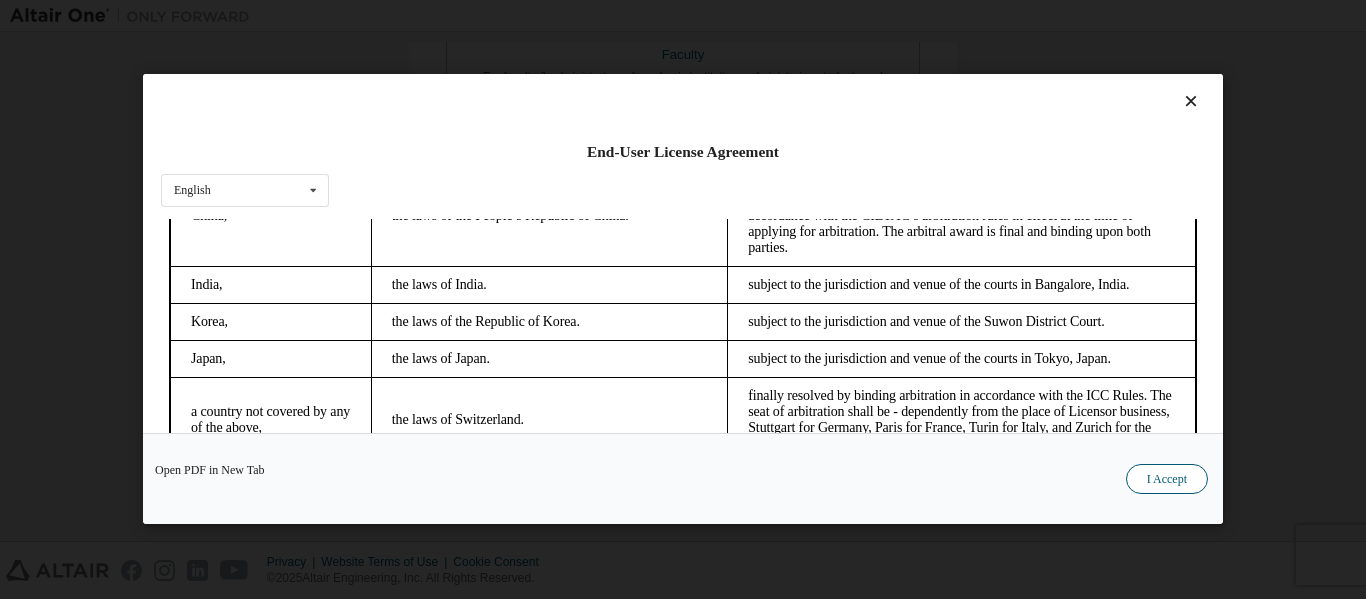 click on "I Accept" at bounding box center (1167, 480) 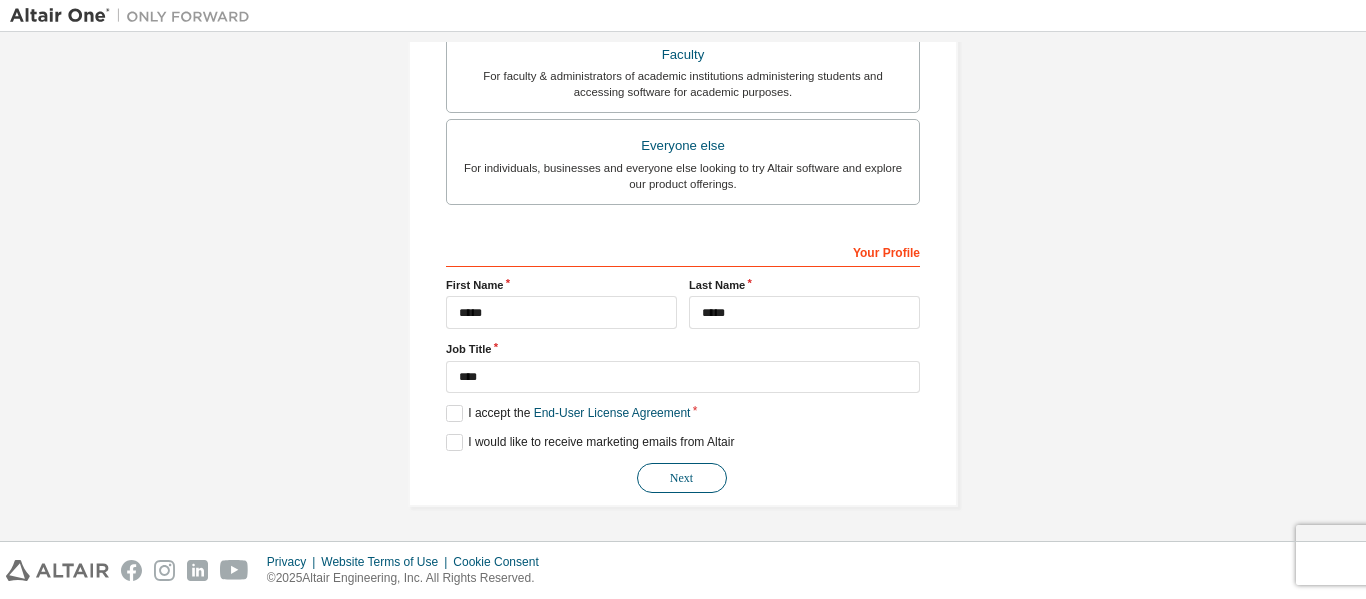 click on "Next" at bounding box center [682, 478] 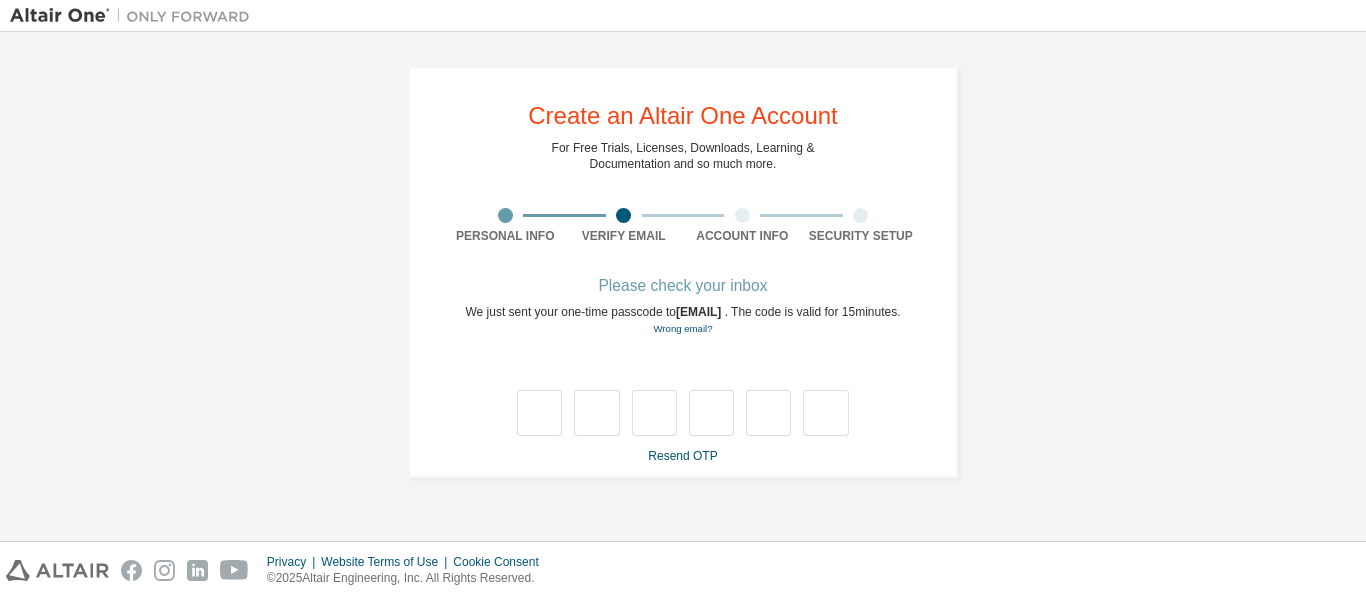scroll, scrollTop: 0, scrollLeft: 0, axis: both 